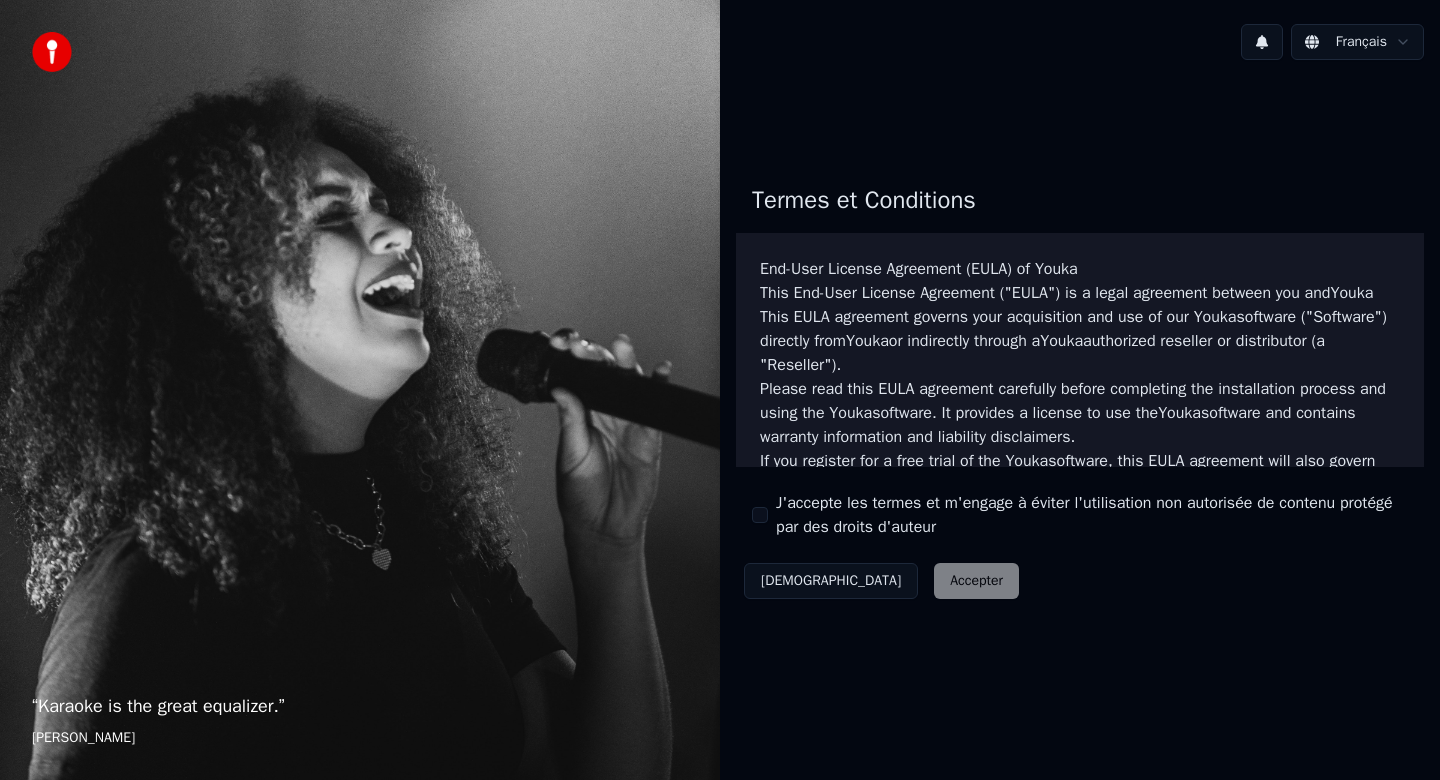 scroll, scrollTop: 0, scrollLeft: 0, axis: both 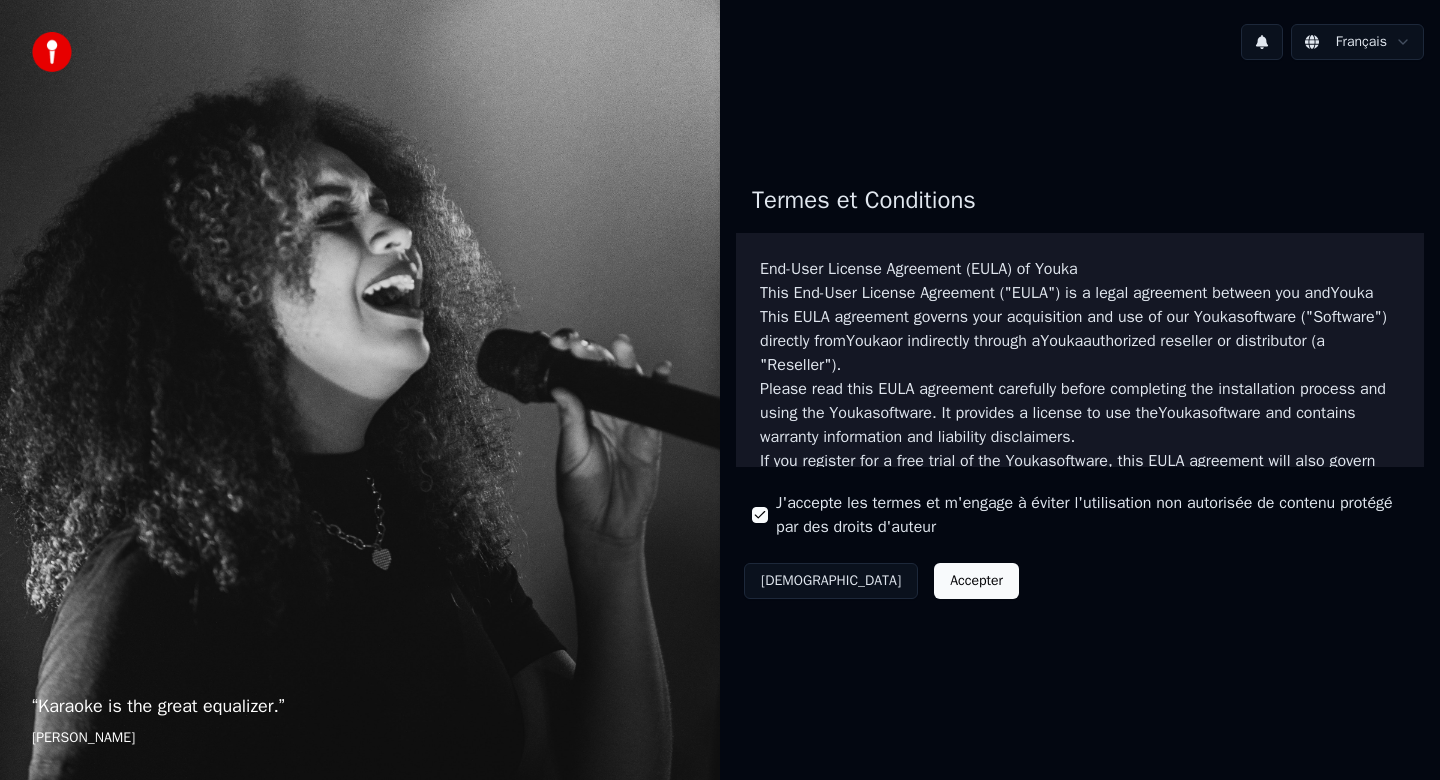 click on "Accepter" at bounding box center (976, 581) 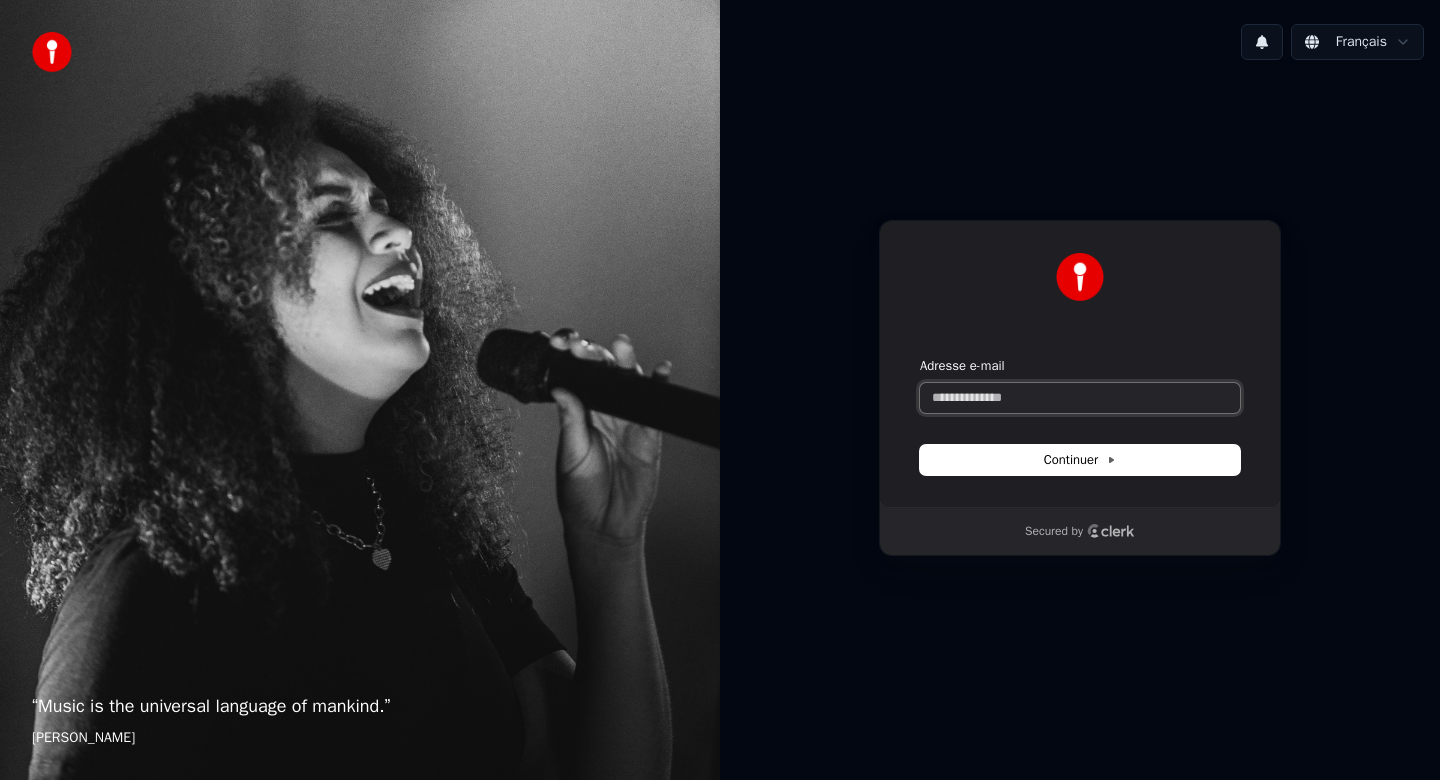 click on "Adresse e-mail" at bounding box center [1080, 398] 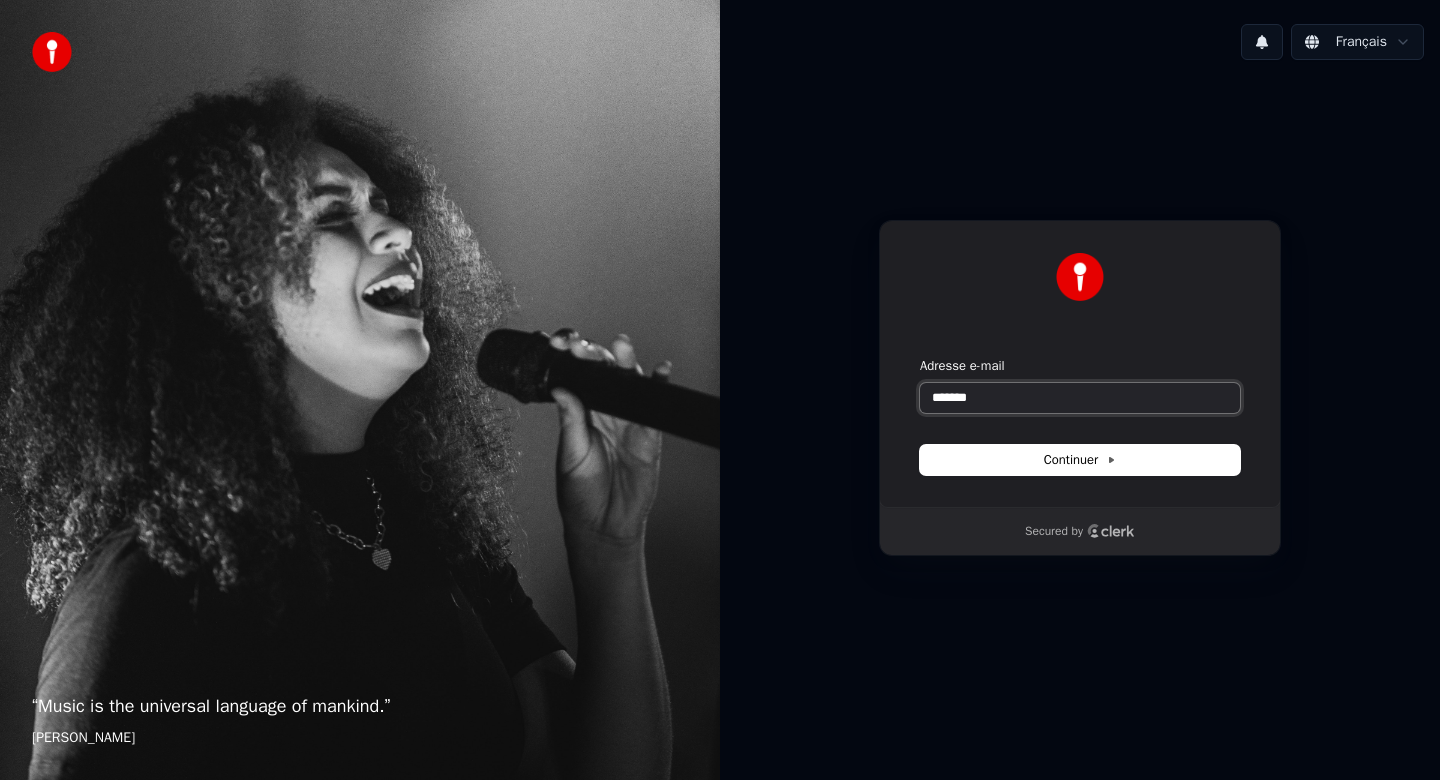 paste on "**********" 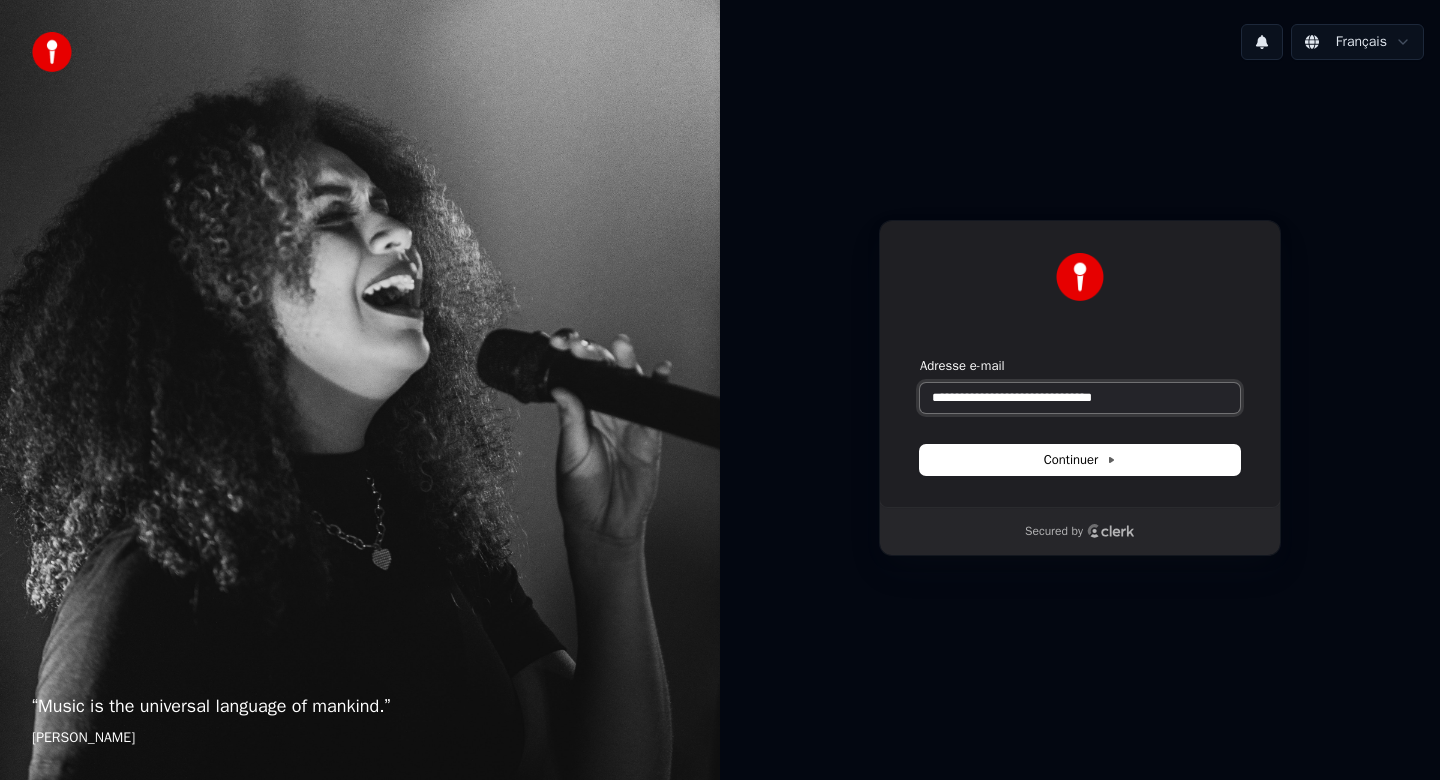 drag, startPoint x: 975, startPoint y: 397, endPoint x: 1071, endPoint y: 398, distance: 96.00521 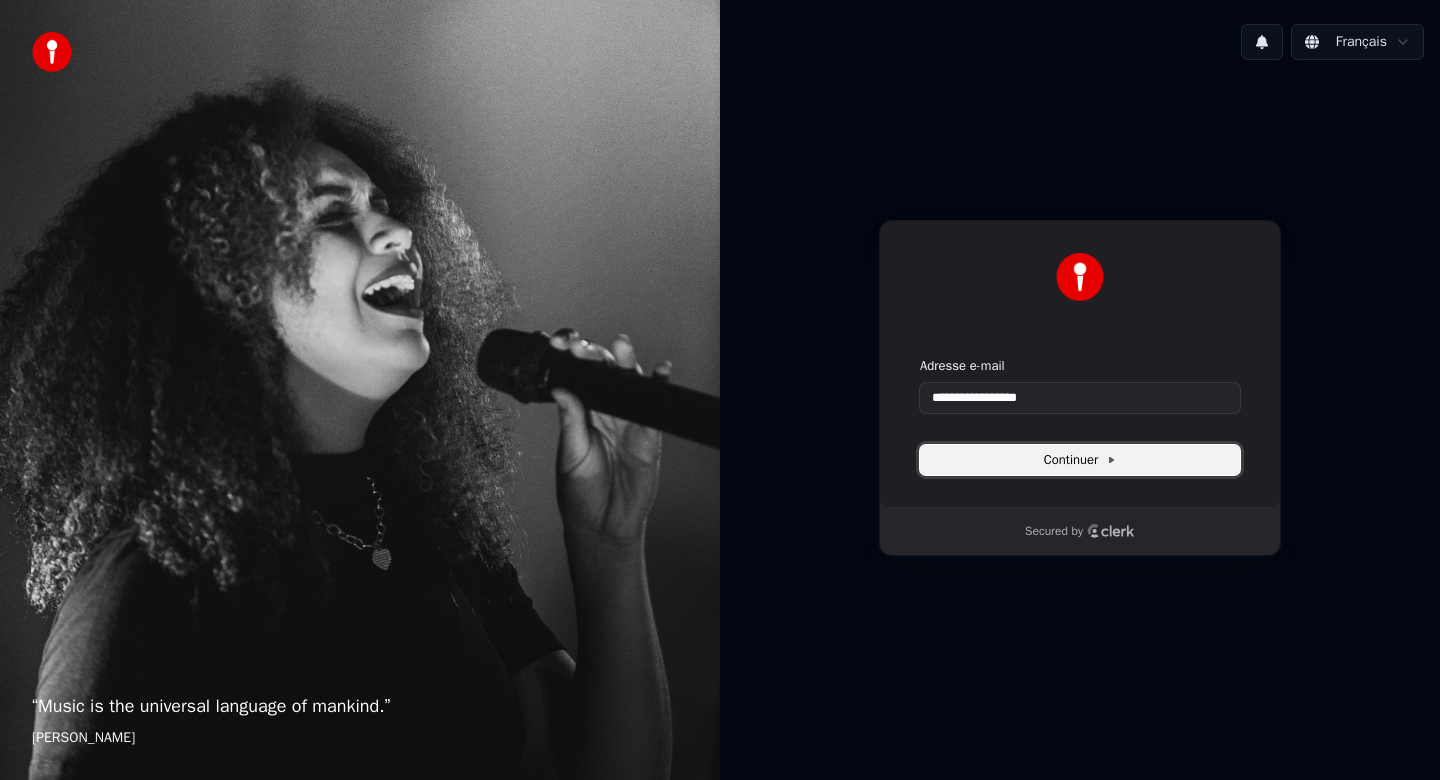 click on "Continuer" at bounding box center (1080, 460) 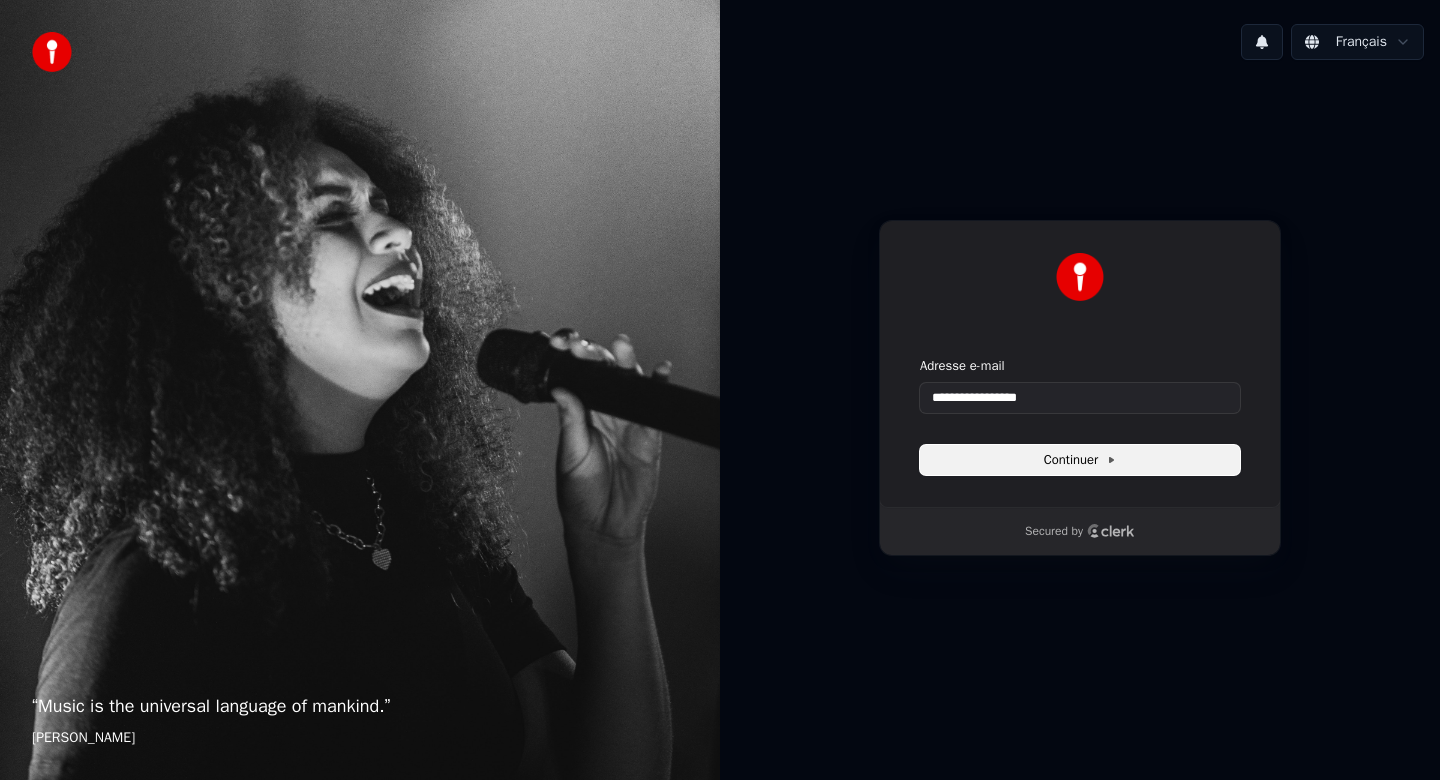 type on "**********" 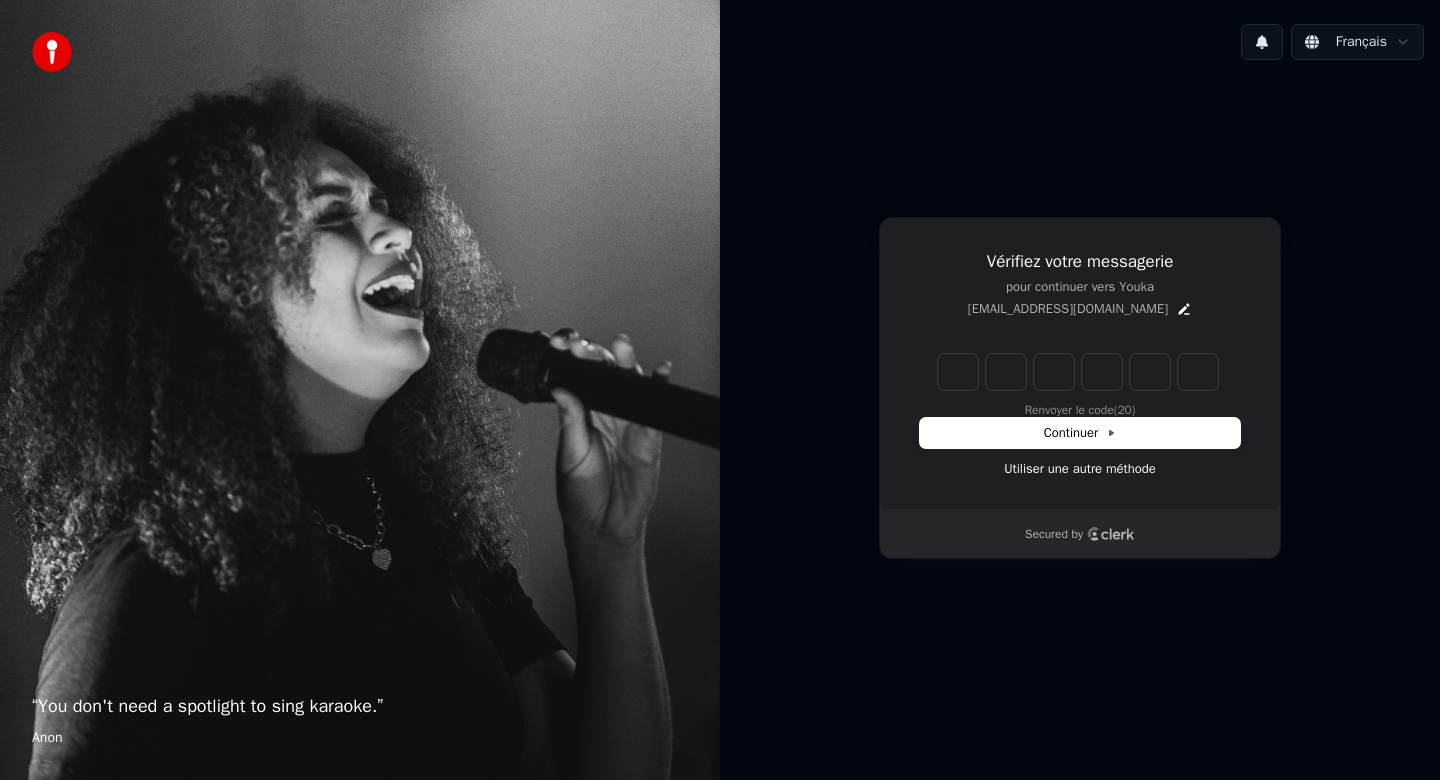 type on "*" 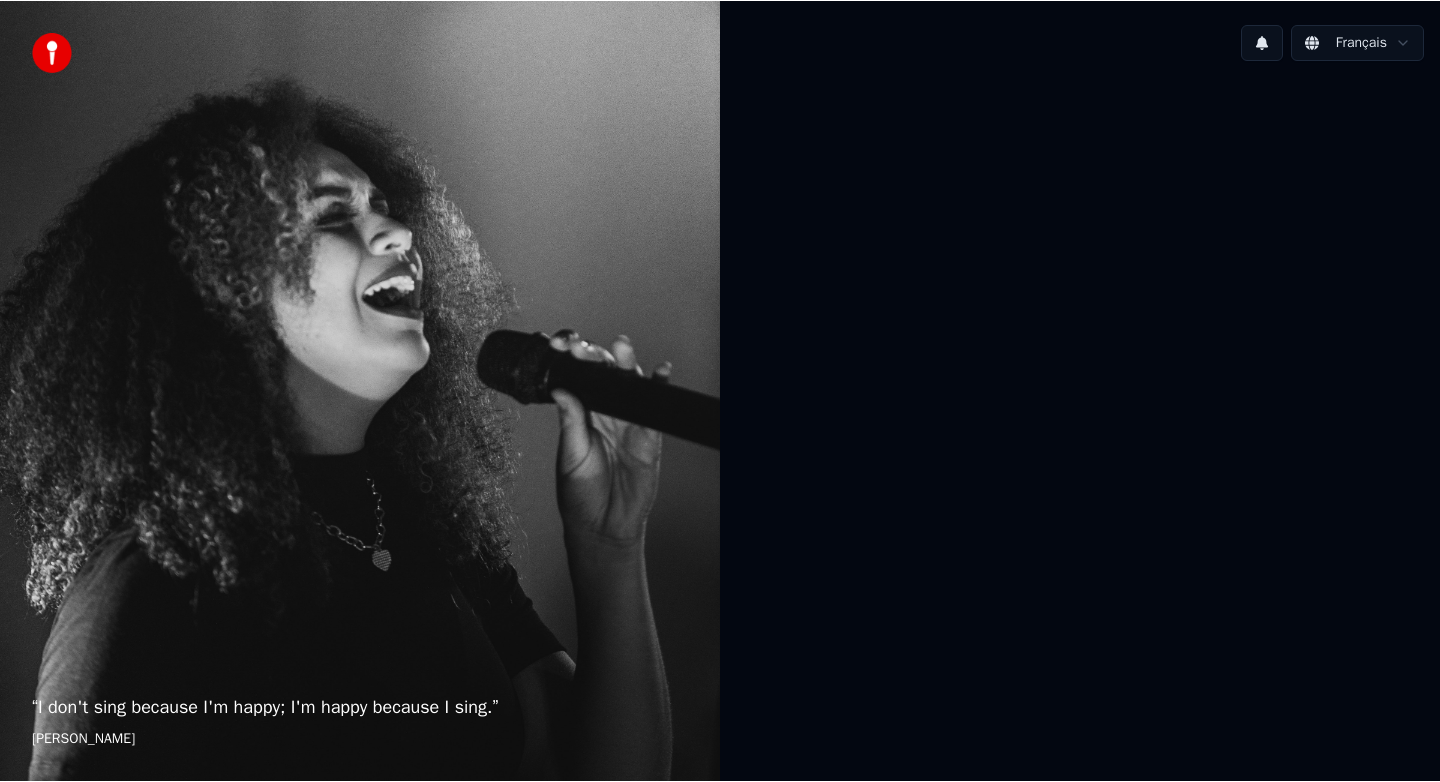 scroll, scrollTop: 0, scrollLeft: 0, axis: both 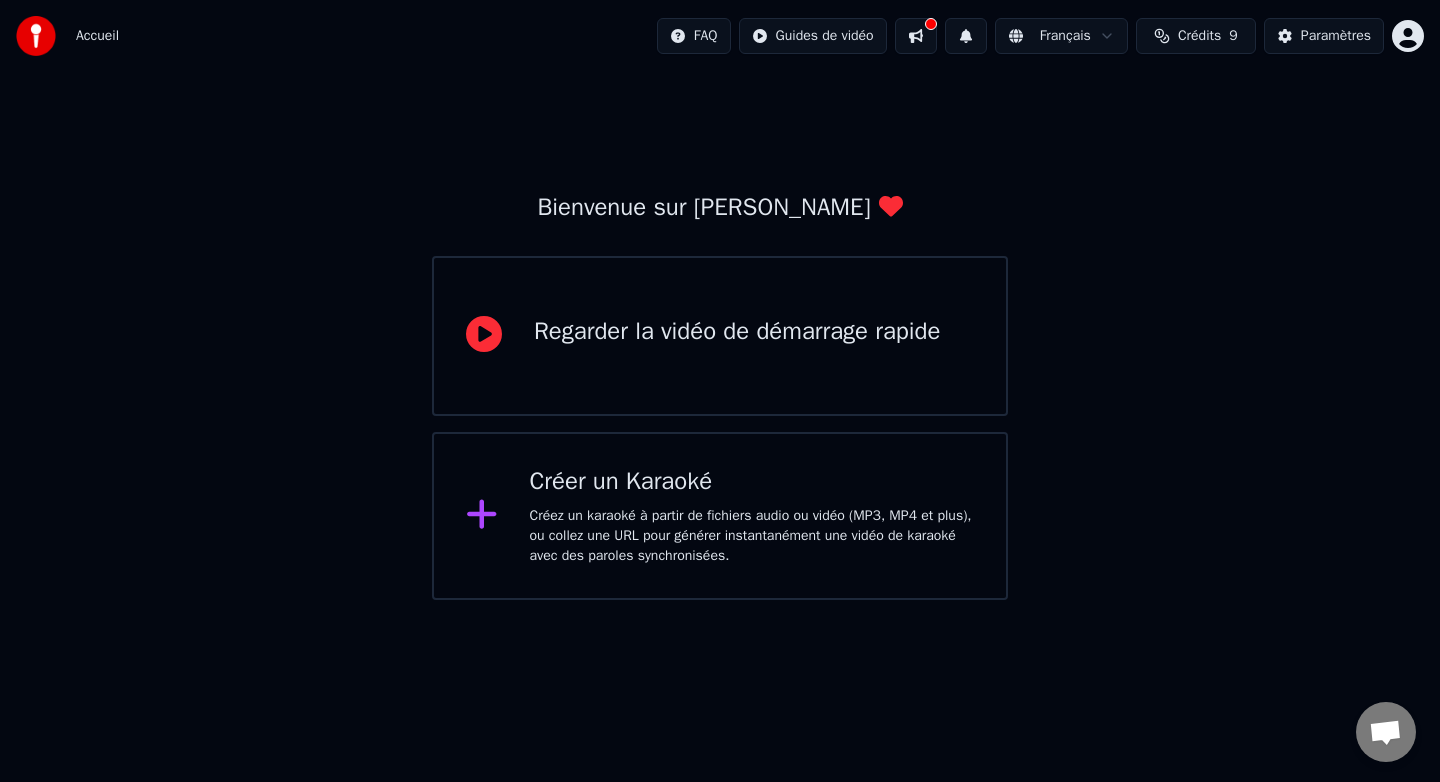 click on "Crédits" at bounding box center (1199, 36) 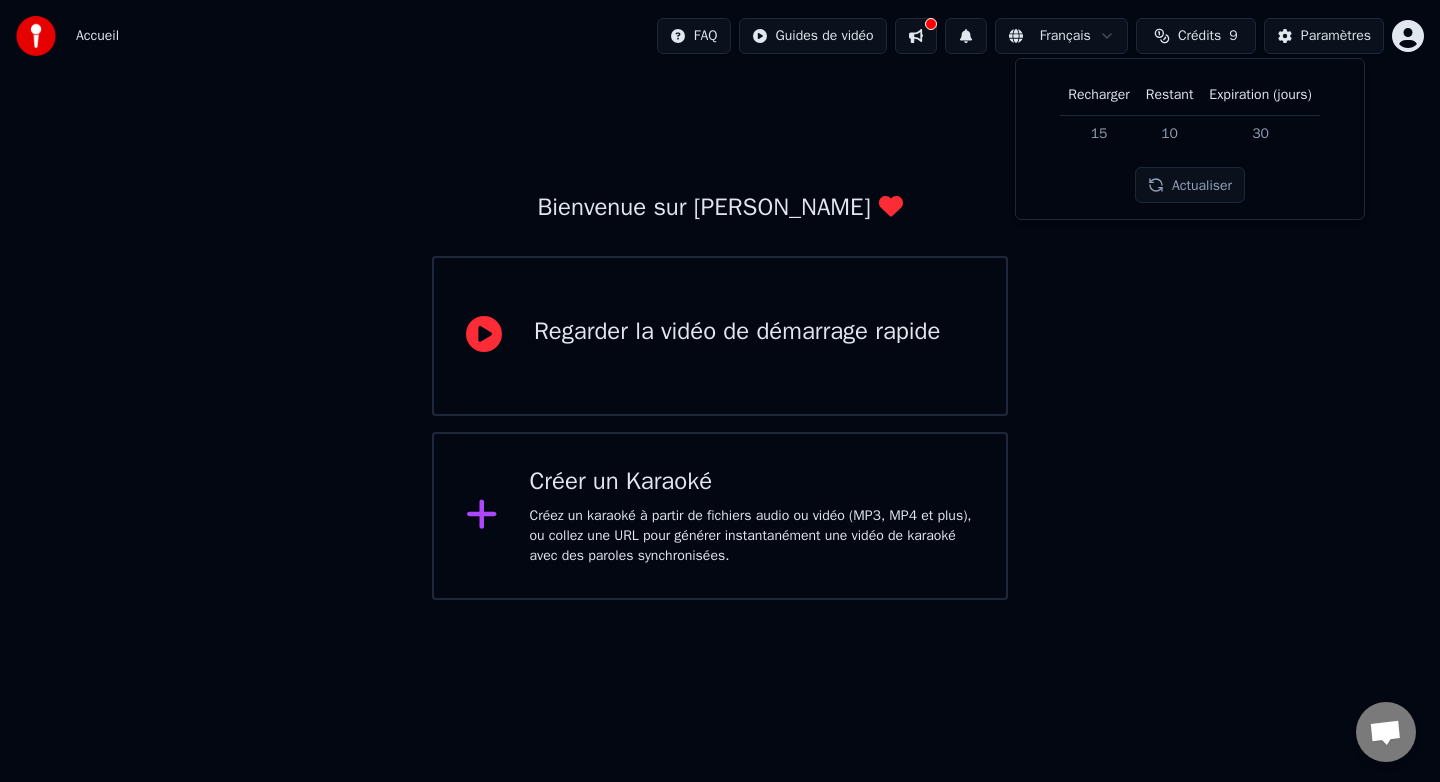 click on "Accueil FAQ Guides de vidéo Français Crédits 9 Paramètres Bienvenue sur Youka Regarder la vidéo de démarrage rapide Créer un Karaoké Créez un karaoké à partir de fichiers audio ou vidéo (MP3, MP4 et plus), ou collez une URL pour générer instantanément une vidéo de karaoké avec des paroles synchronisées. Recharger Restant Expiration (jours) 15 10 30 Actualiser" at bounding box center (720, 300) 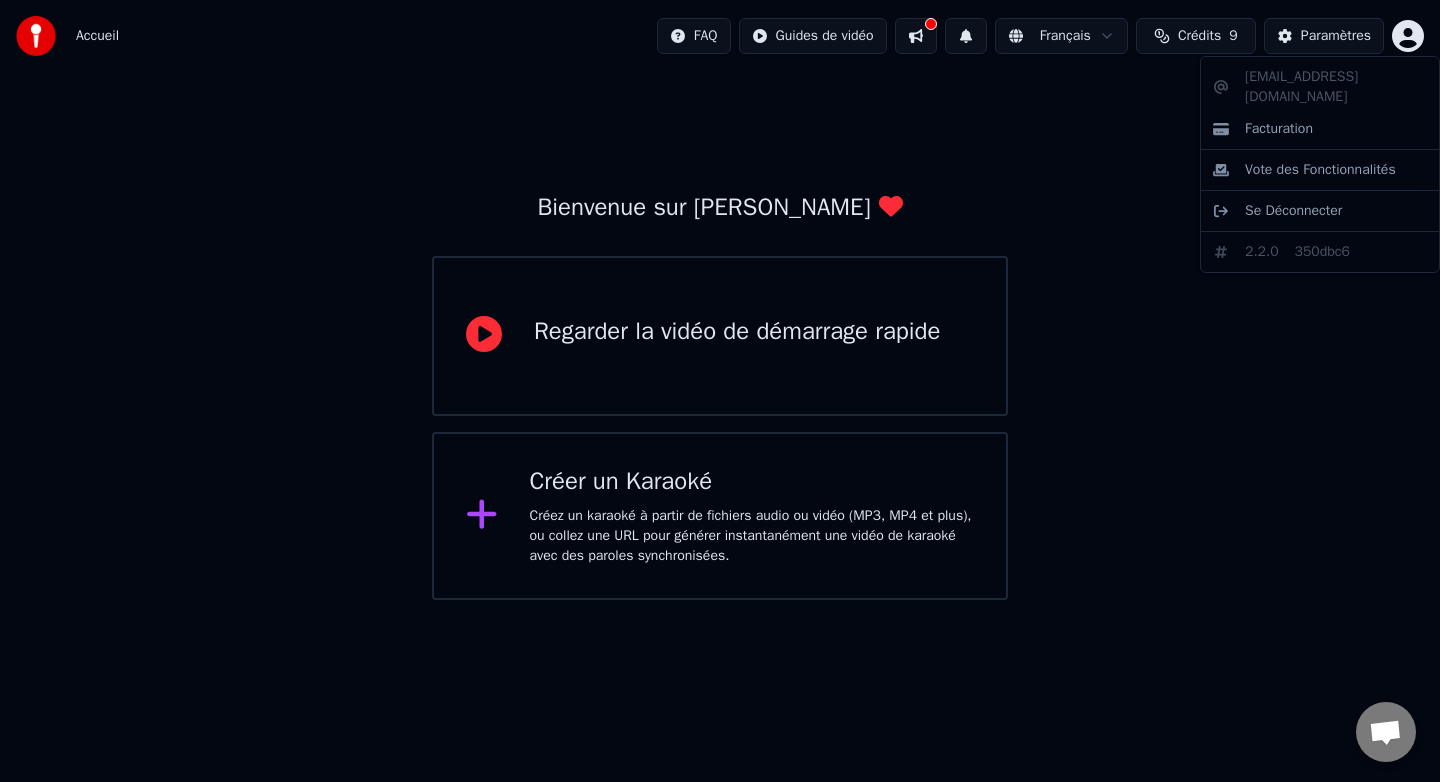 click on "Accueil FAQ Guides de vidéo Français Crédits 9 Paramètres Bienvenue sur Youka Regarder la vidéo de démarrage rapide Créer un Karaoké Créez un karaoké à partir de fichiers audio ou vidéo (MP3, MP4 et plus), ou collez une URL pour générer instantanément une vidéo de karaoké avec des paroles synchronisées. [EMAIL_ADDRESS][DOMAIN_NAME] Facturation Vote des Fonctionnalités Se Déconnecter 2.2.0 350dbc6" at bounding box center (720, 300) 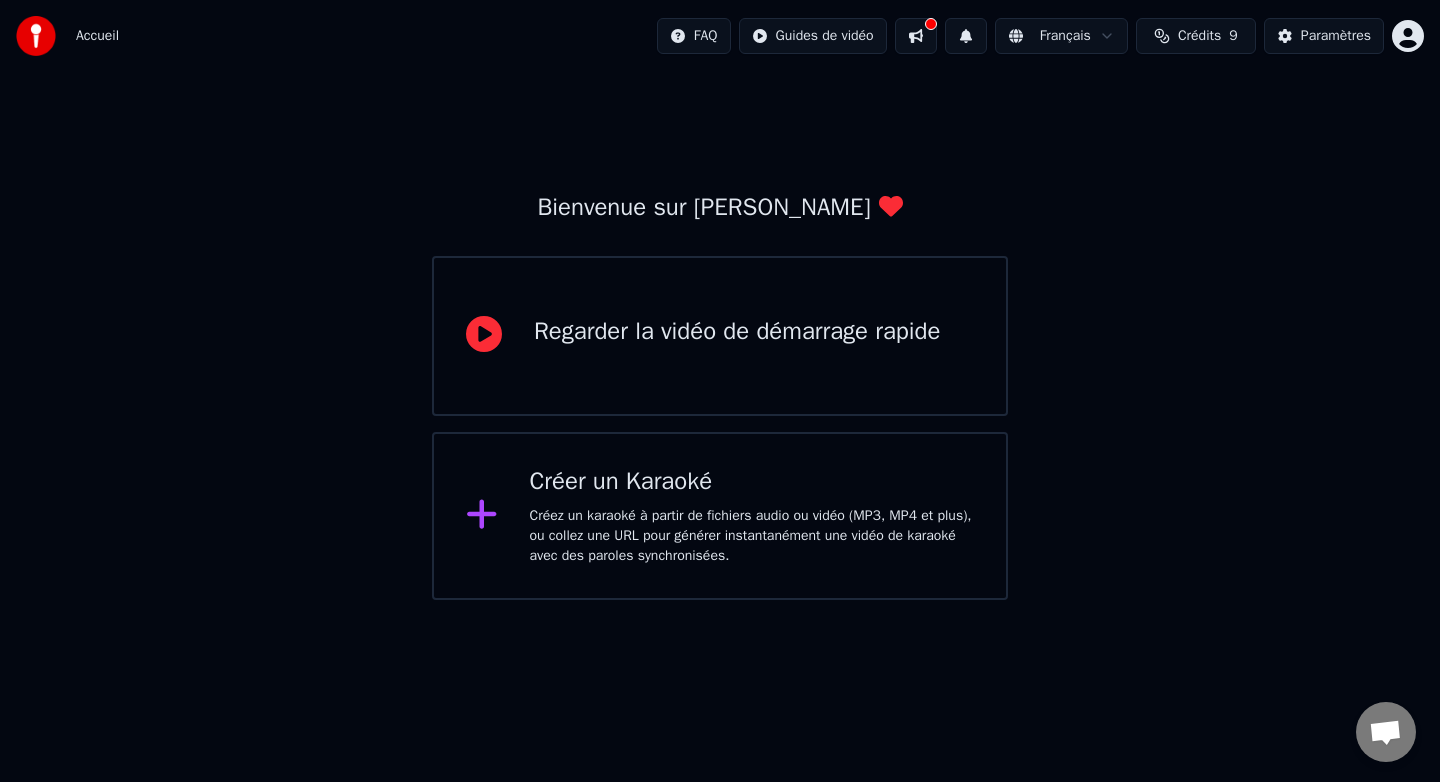 click on "Accueil" at bounding box center [97, 36] 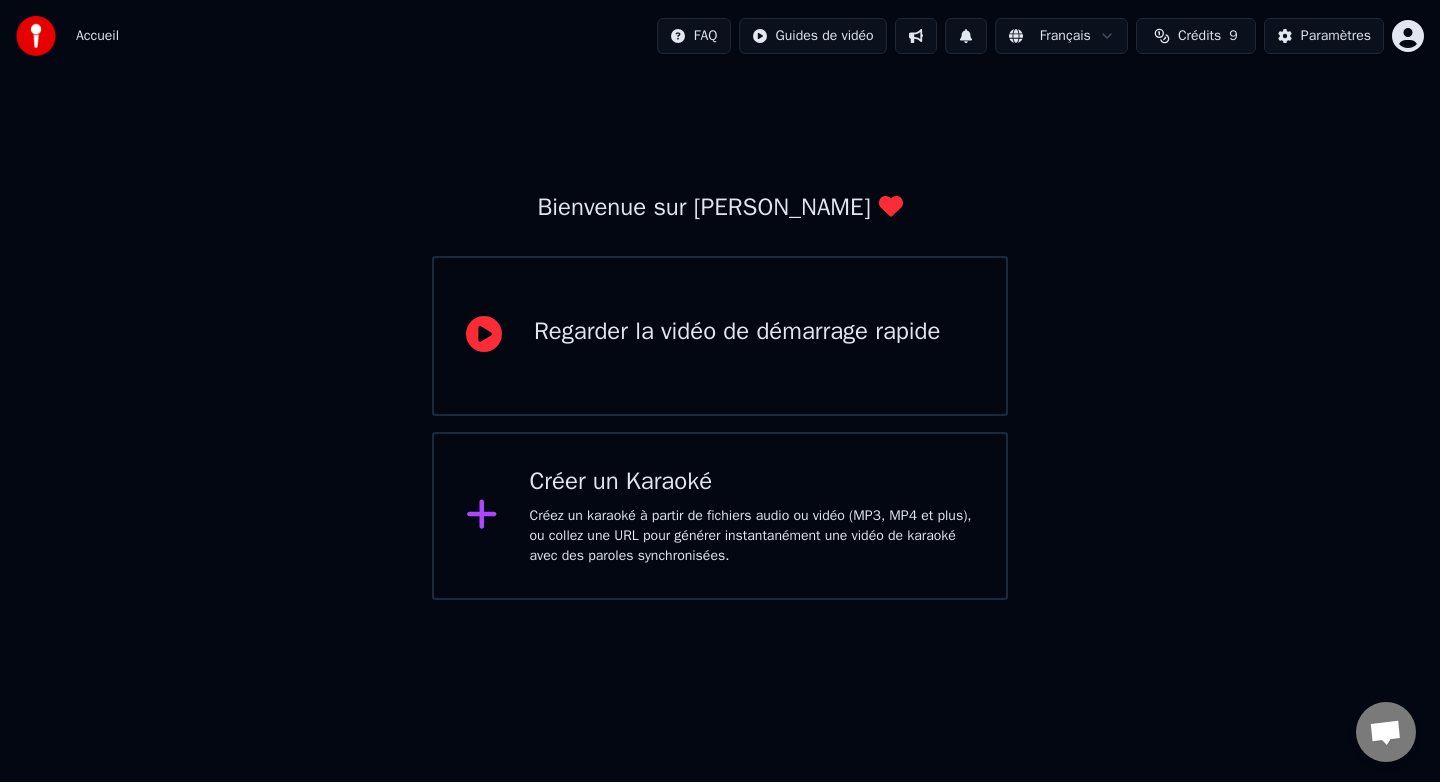 click at bounding box center [916, 36] 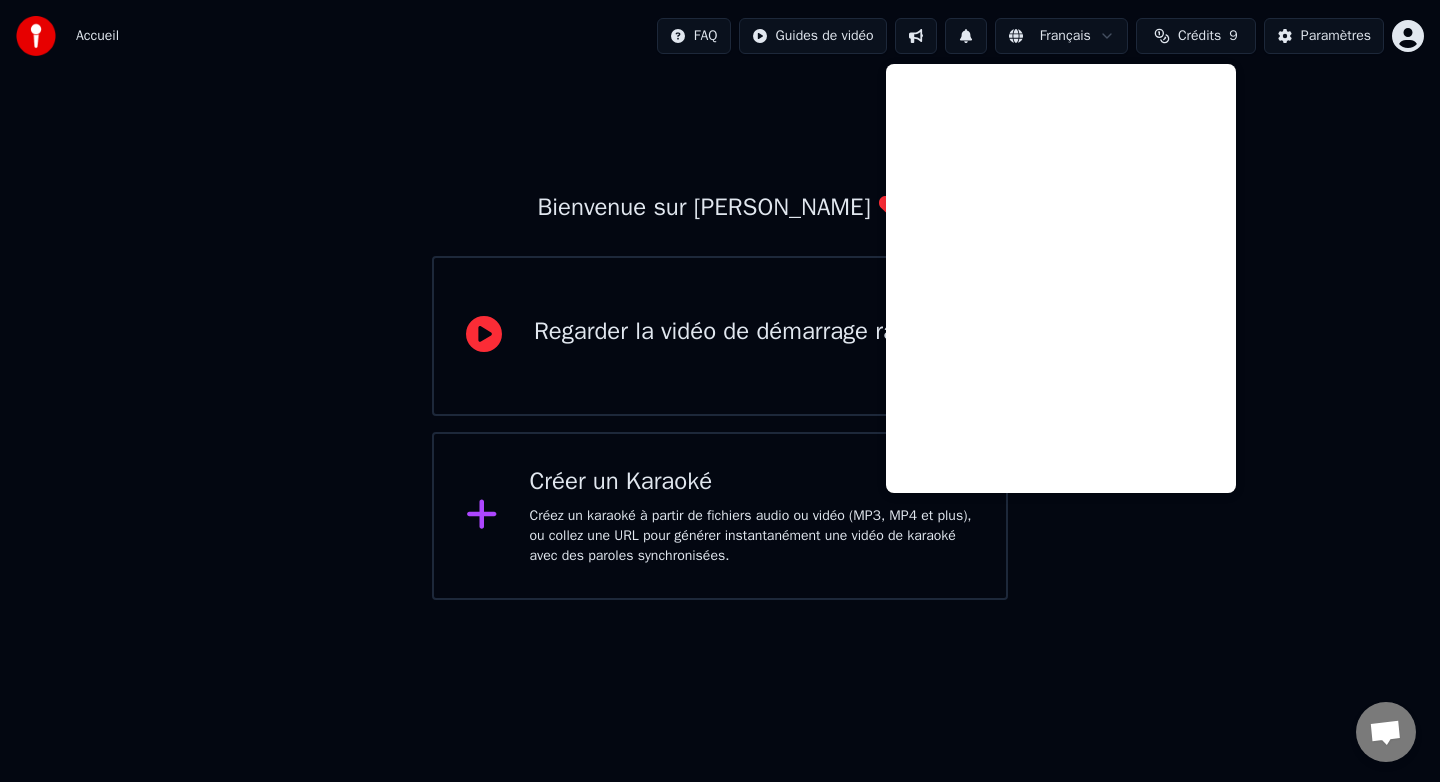 click on "Bienvenue sur Youka Regarder la vidéo de démarrage rapide Créer un Karaoké Créez un karaoké à partir de fichiers audio ou vidéo (MP3, MP4 et plus), ou collez une URL pour générer instantanément une vidéo de karaoké avec des paroles synchronisées." at bounding box center [720, 396] 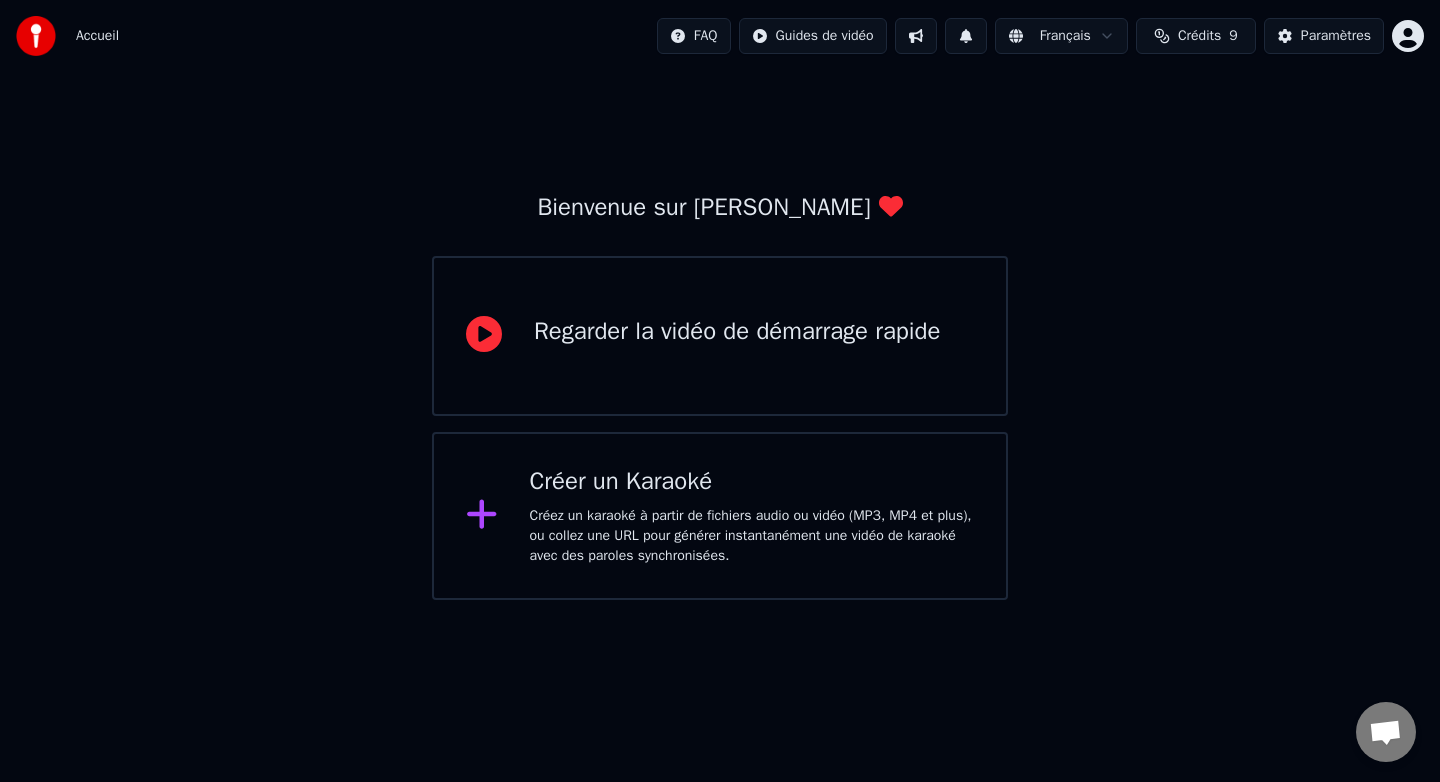 click on "Créez un karaoké à partir de fichiers audio ou vidéo (MP3, MP4 et plus), ou collez une URL pour générer instantanément une vidéo de karaoké avec des paroles synchronisées." at bounding box center [752, 536] 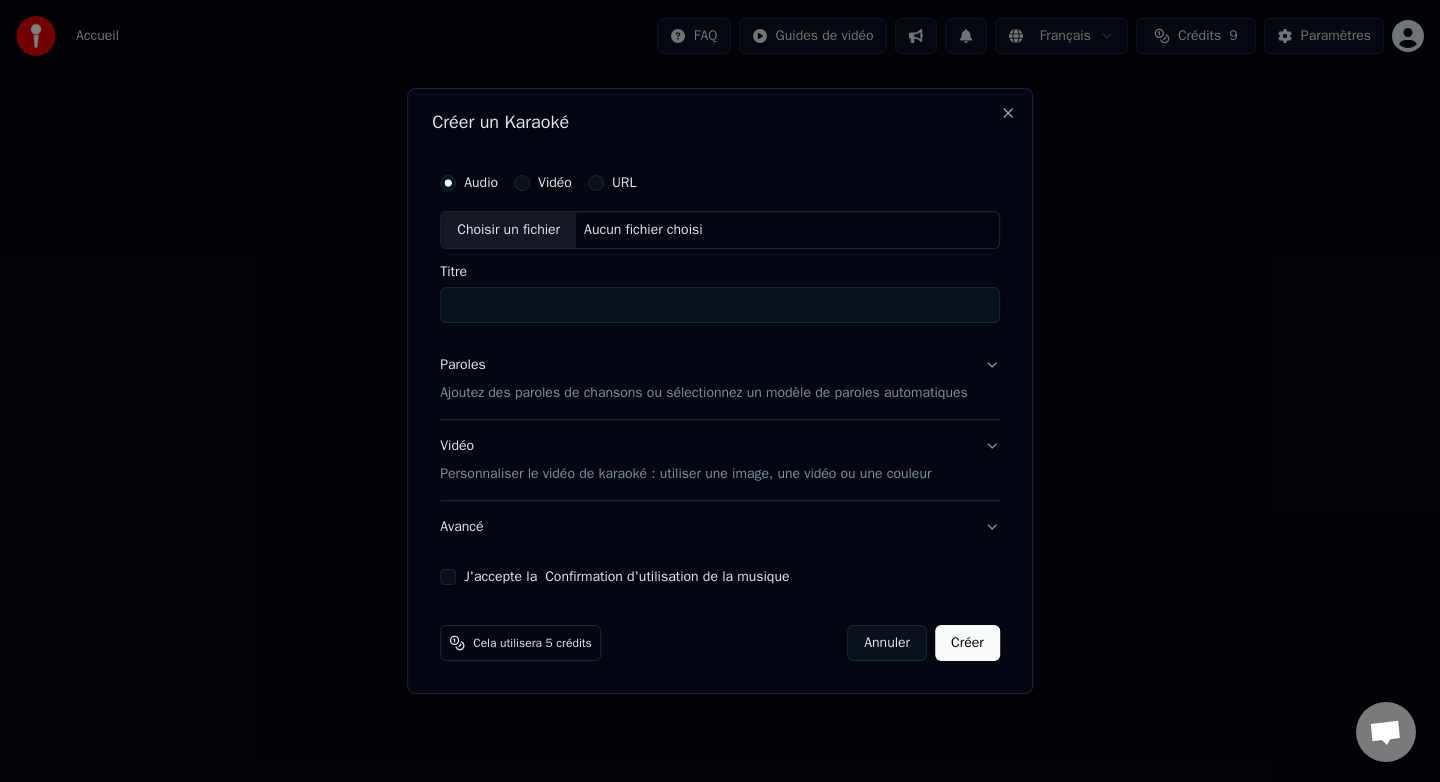 click on "Annuler" at bounding box center [887, 643] 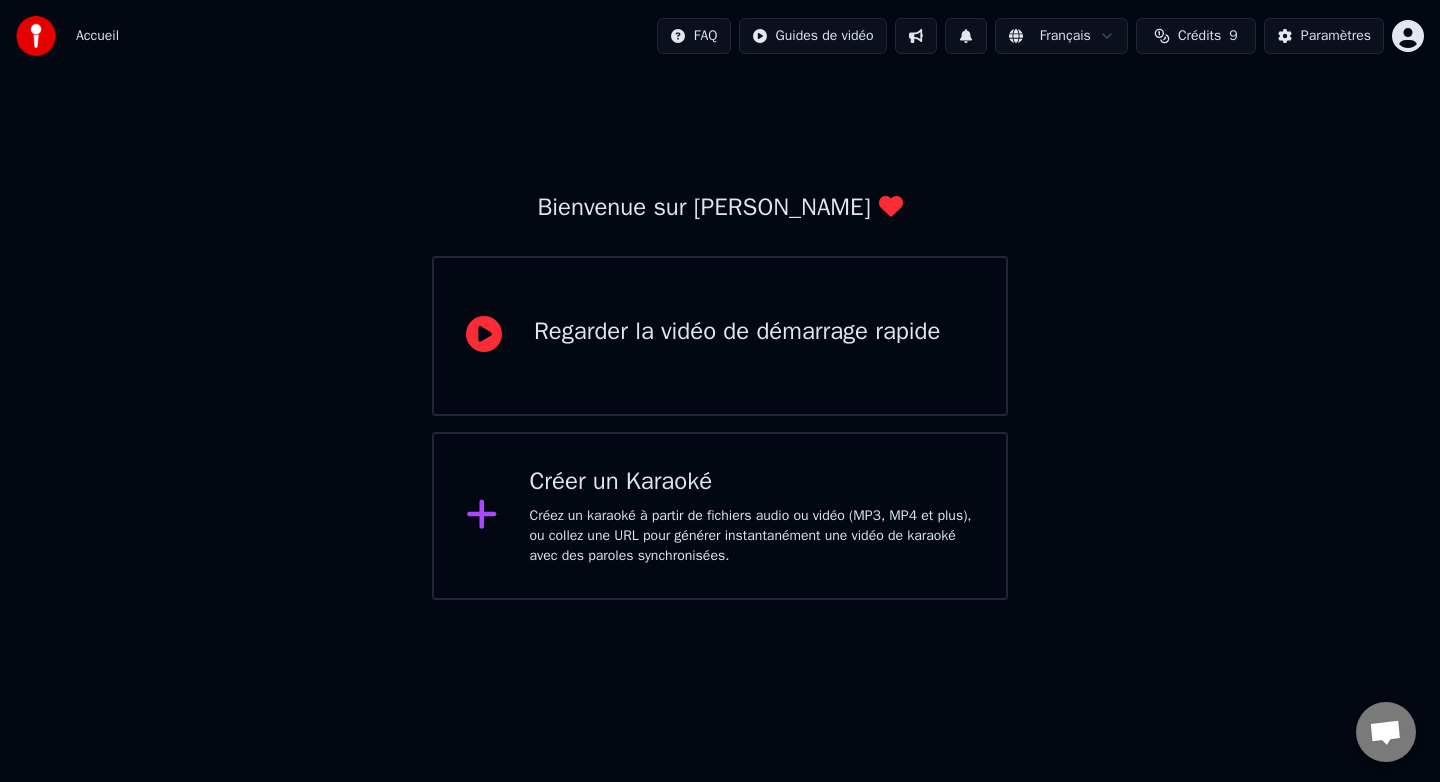 click at bounding box center (966, 36) 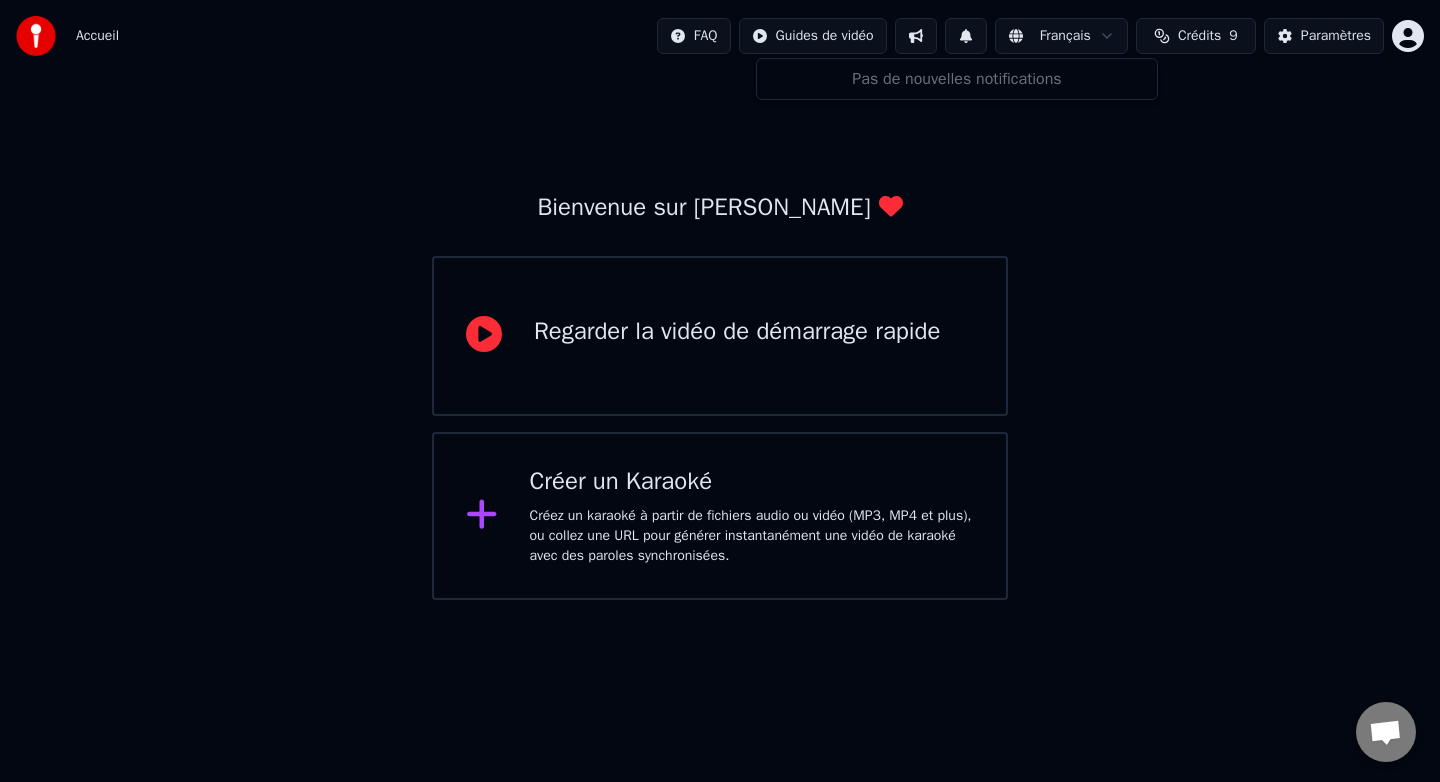 click at bounding box center [966, 36] 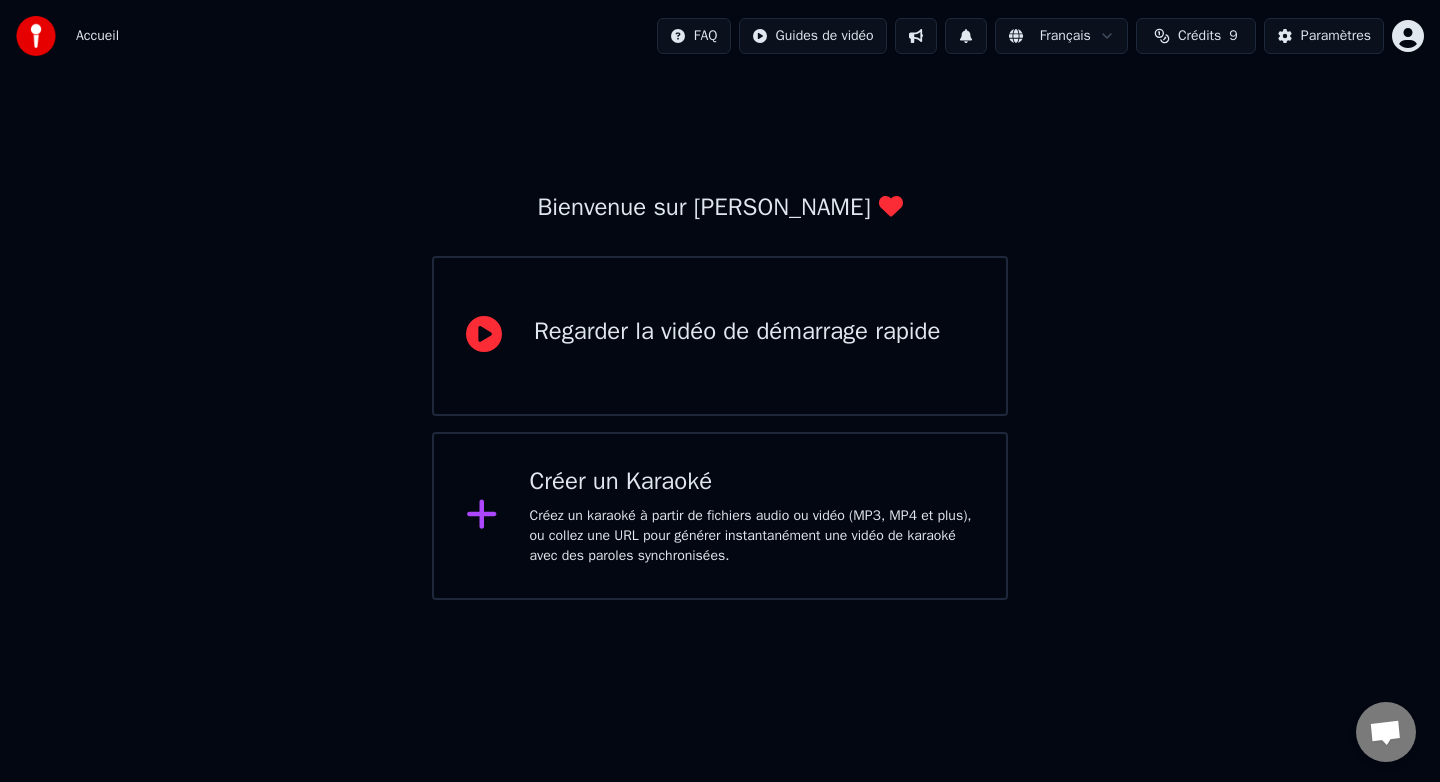 click on "Crédits 9" at bounding box center (1196, 36) 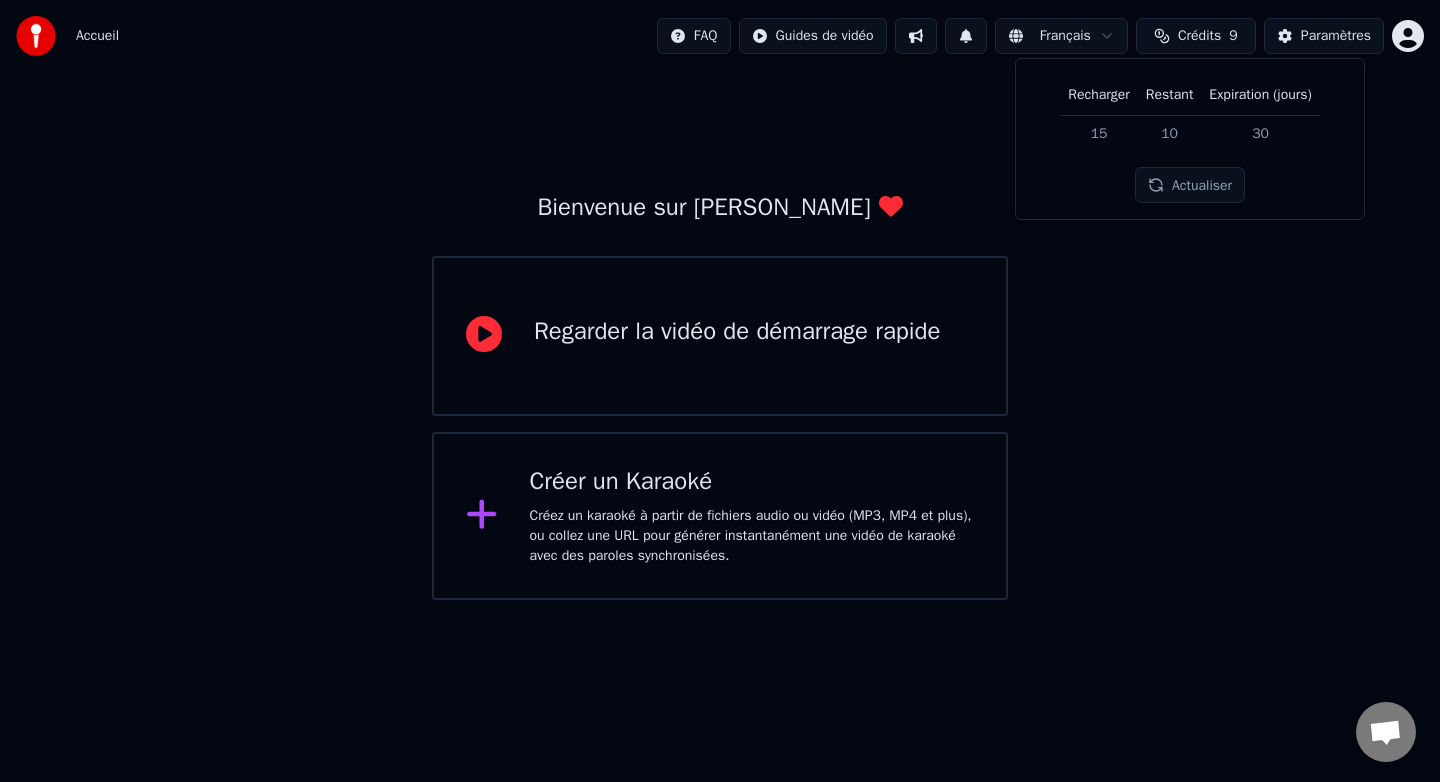 click on "Actualiser" at bounding box center (1190, 185) 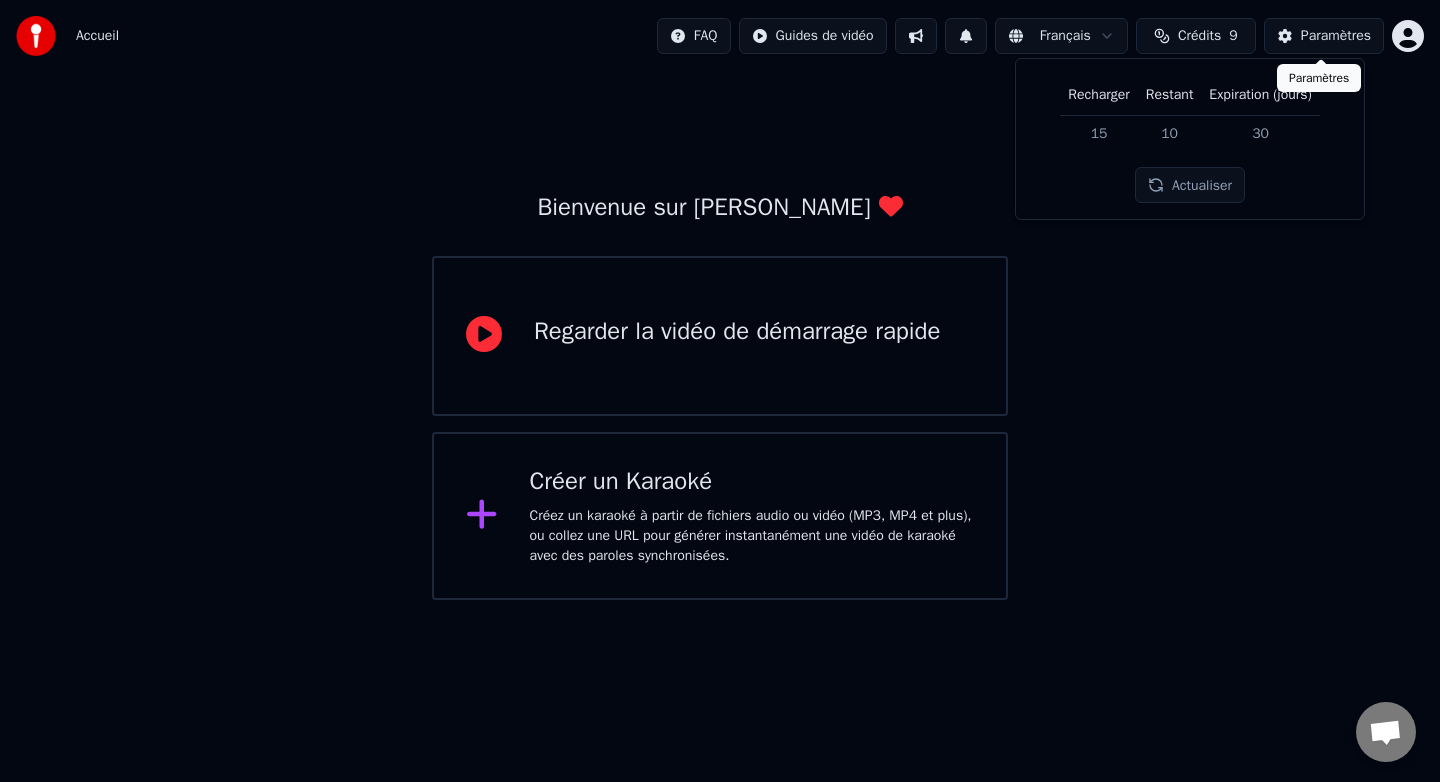 click on "Paramètres" at bounding box center (1336, 36) 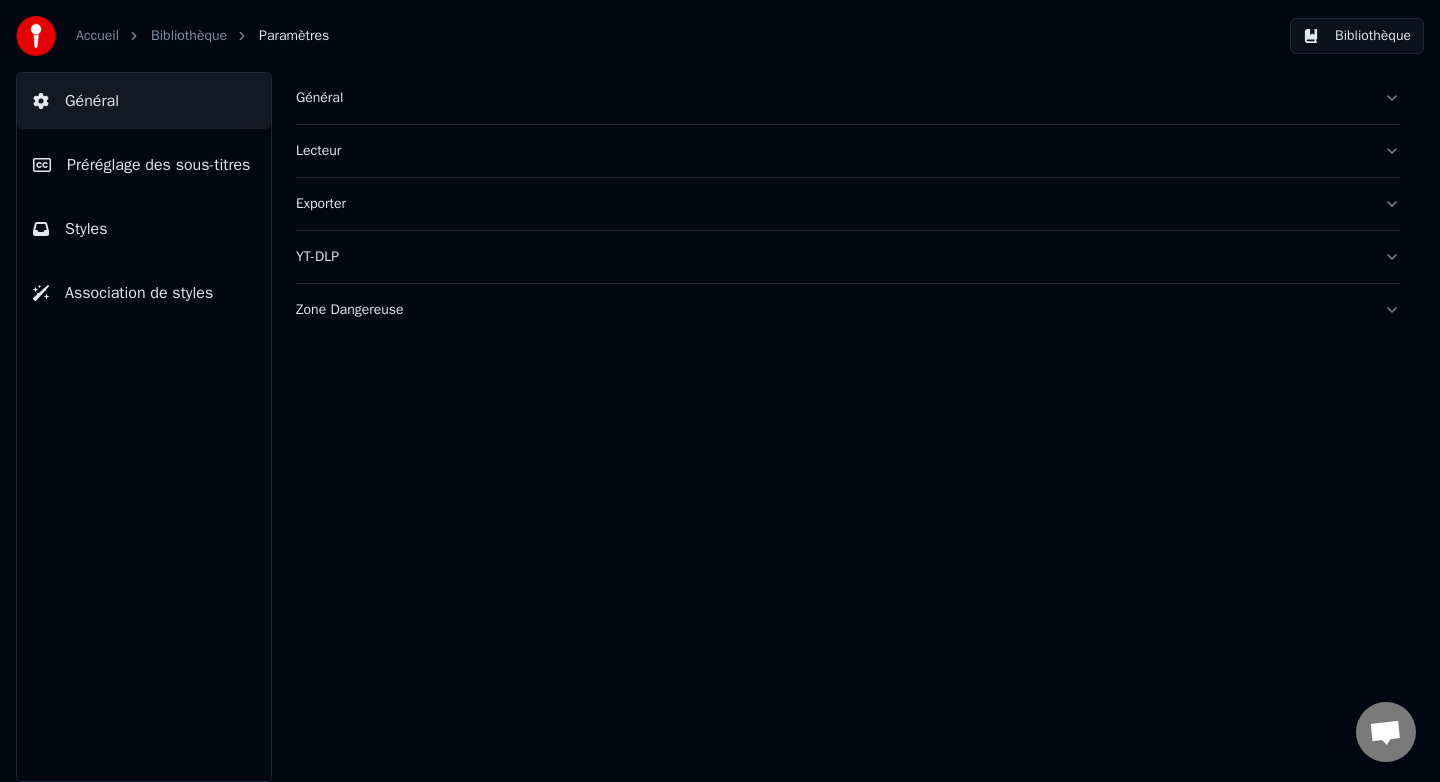 click on "Bibliothèque" at bounding box center (1357, 36) 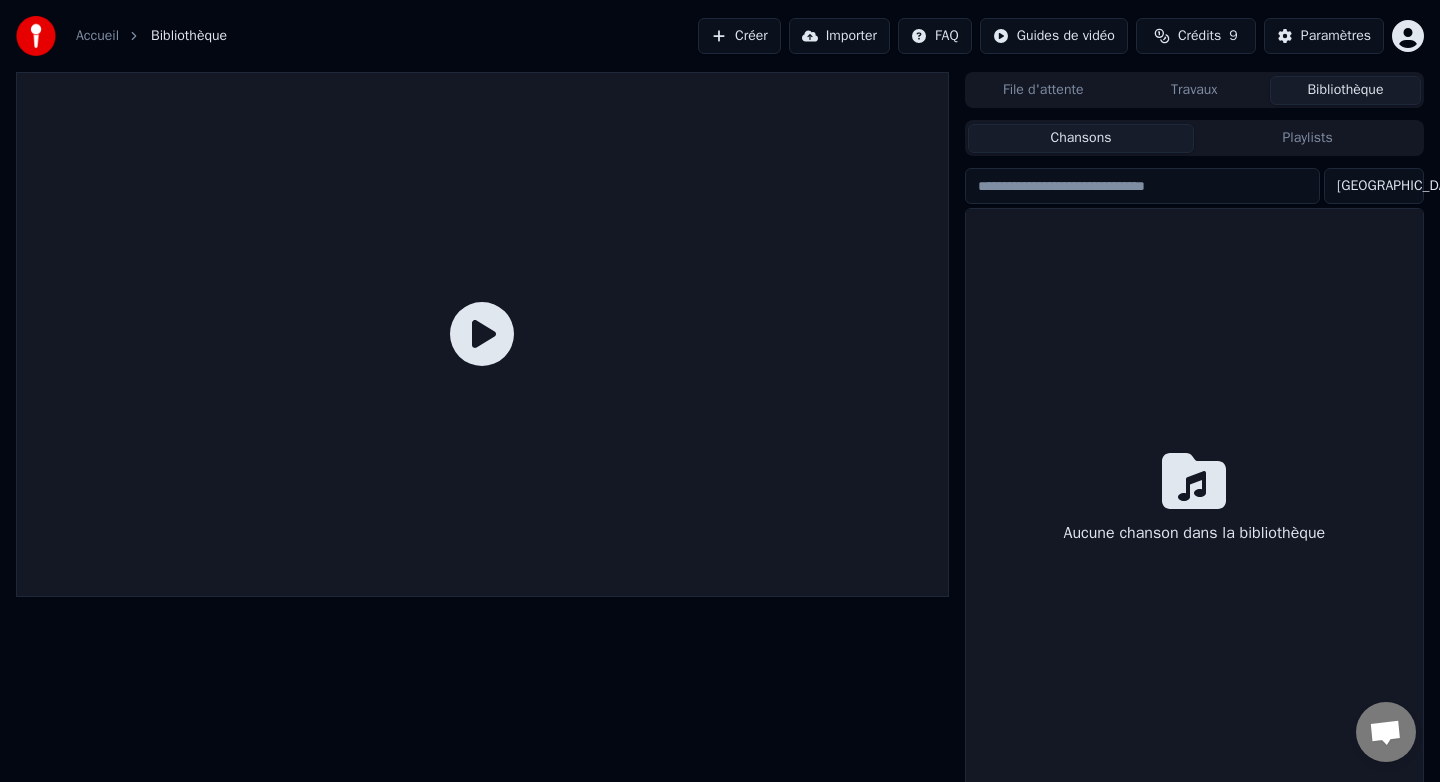 click 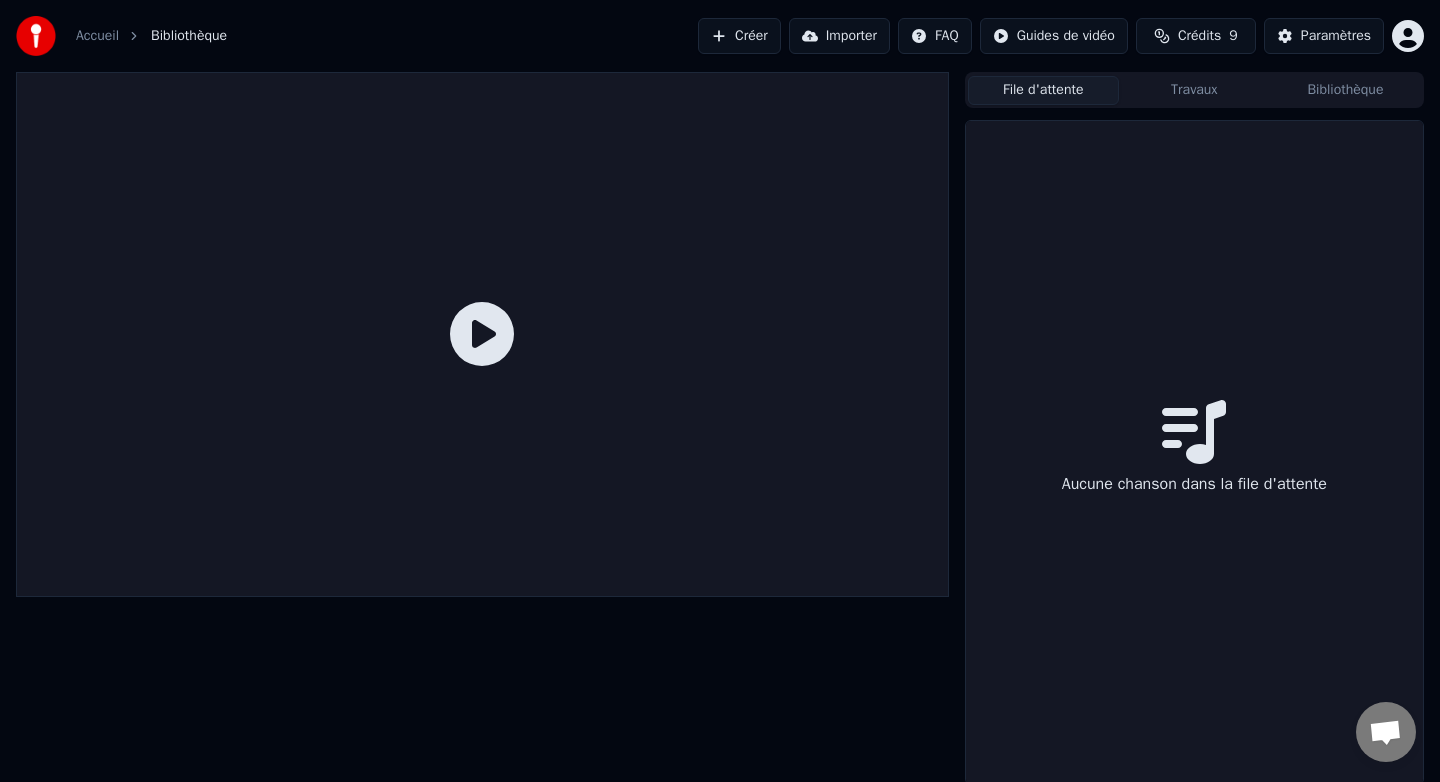 click on "Travaux" at bounding box center [1194, 90] 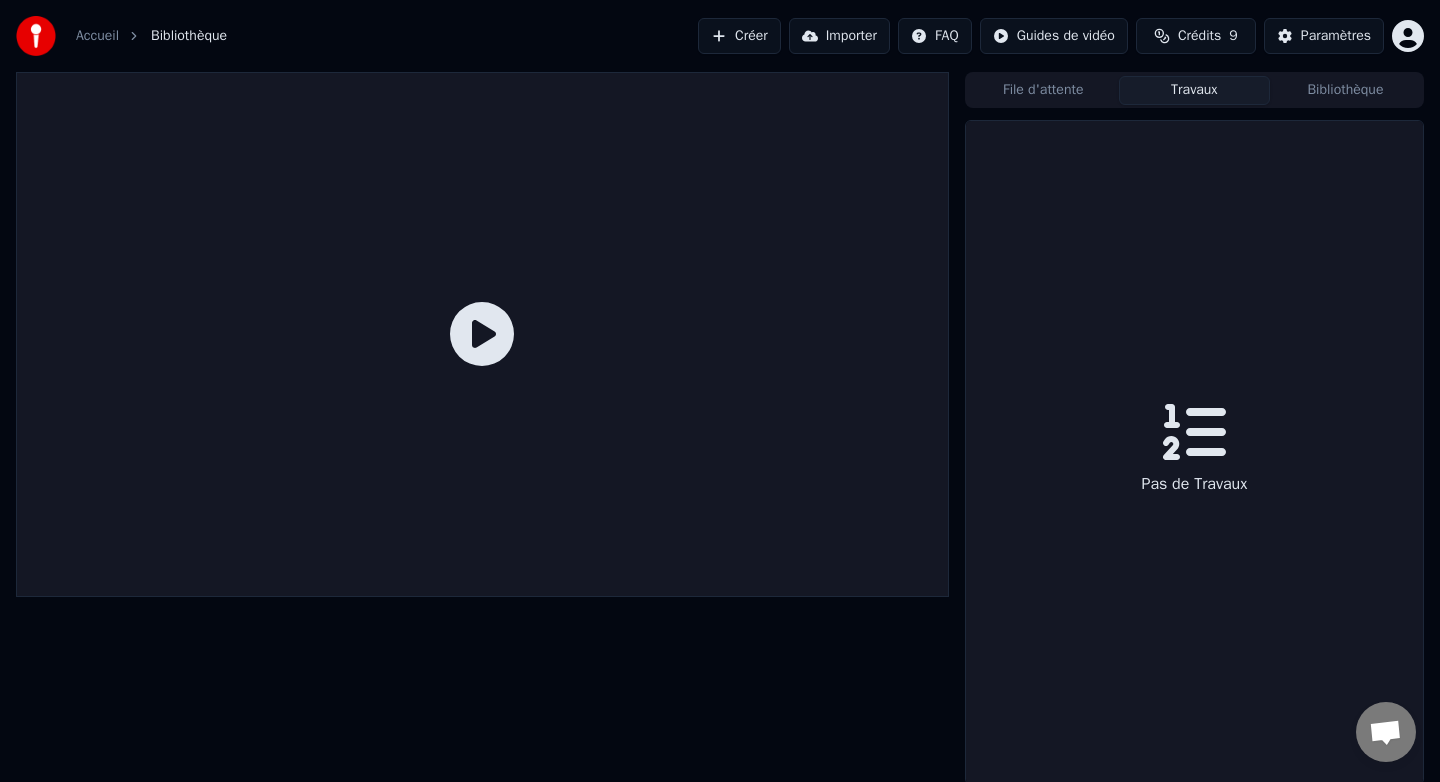 click on "Bibliothèque" at bounding box center [1345, 90] 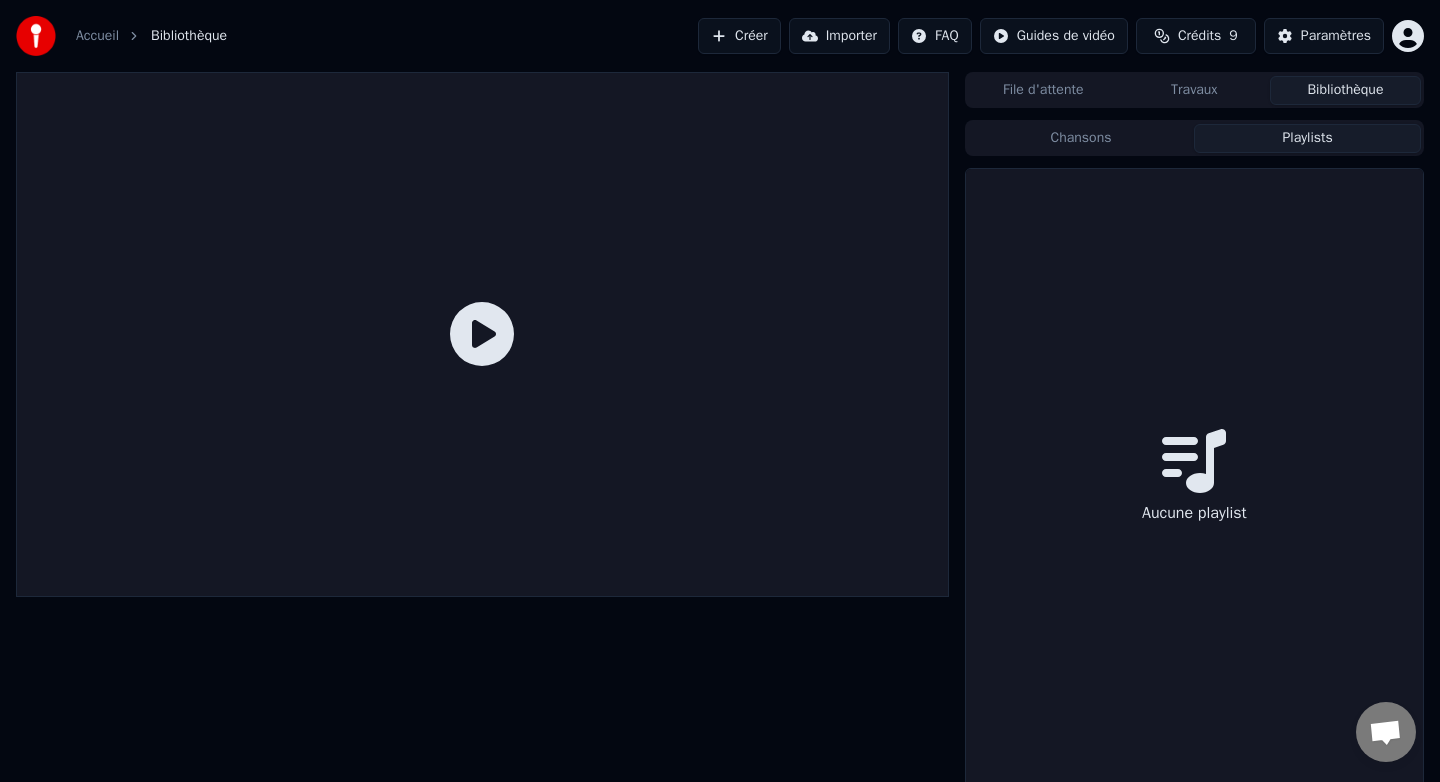 click on "Playlists" at bounding box center (1307, 138) 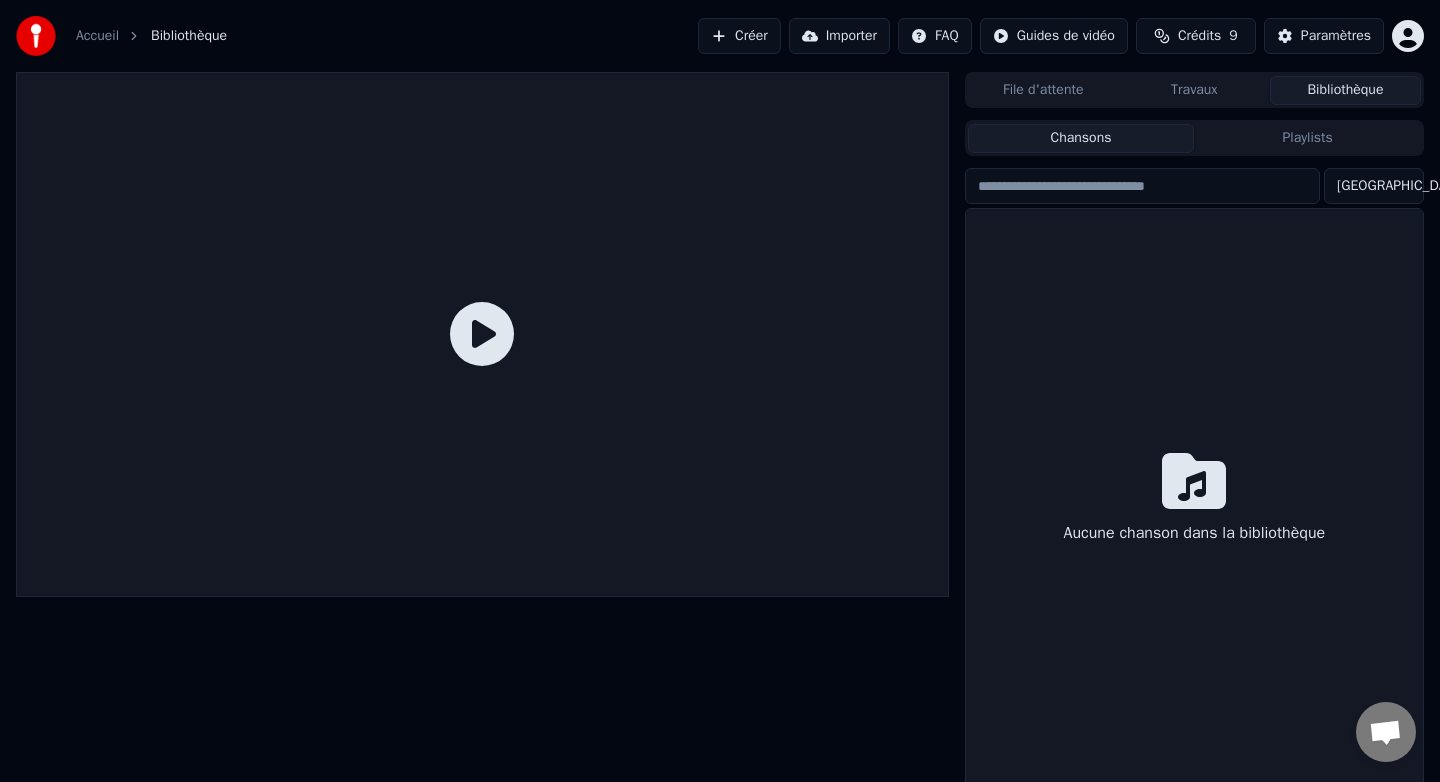 click on "Chansons" at bounding box center (1081, 138) 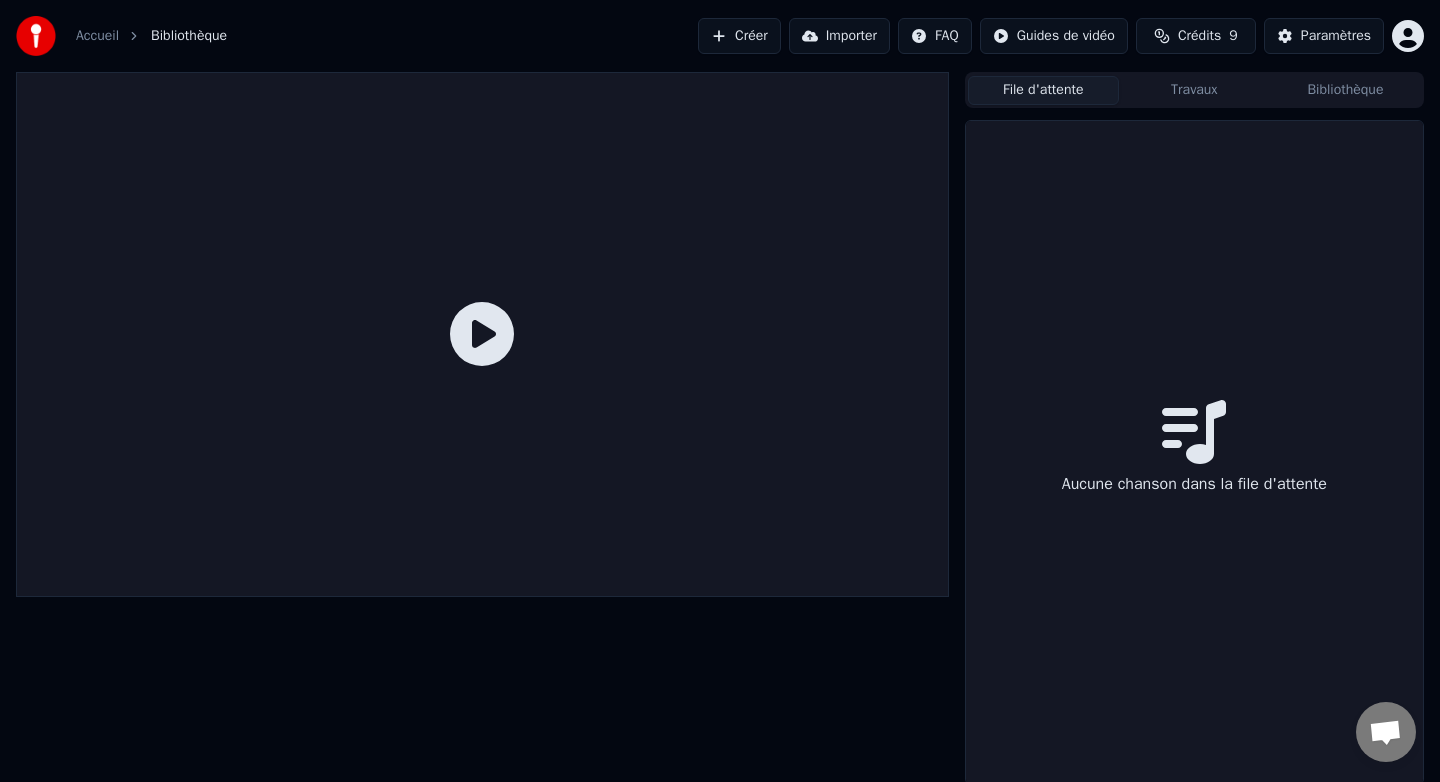 click on "File d'attente" at bounding box center (1043, 90) 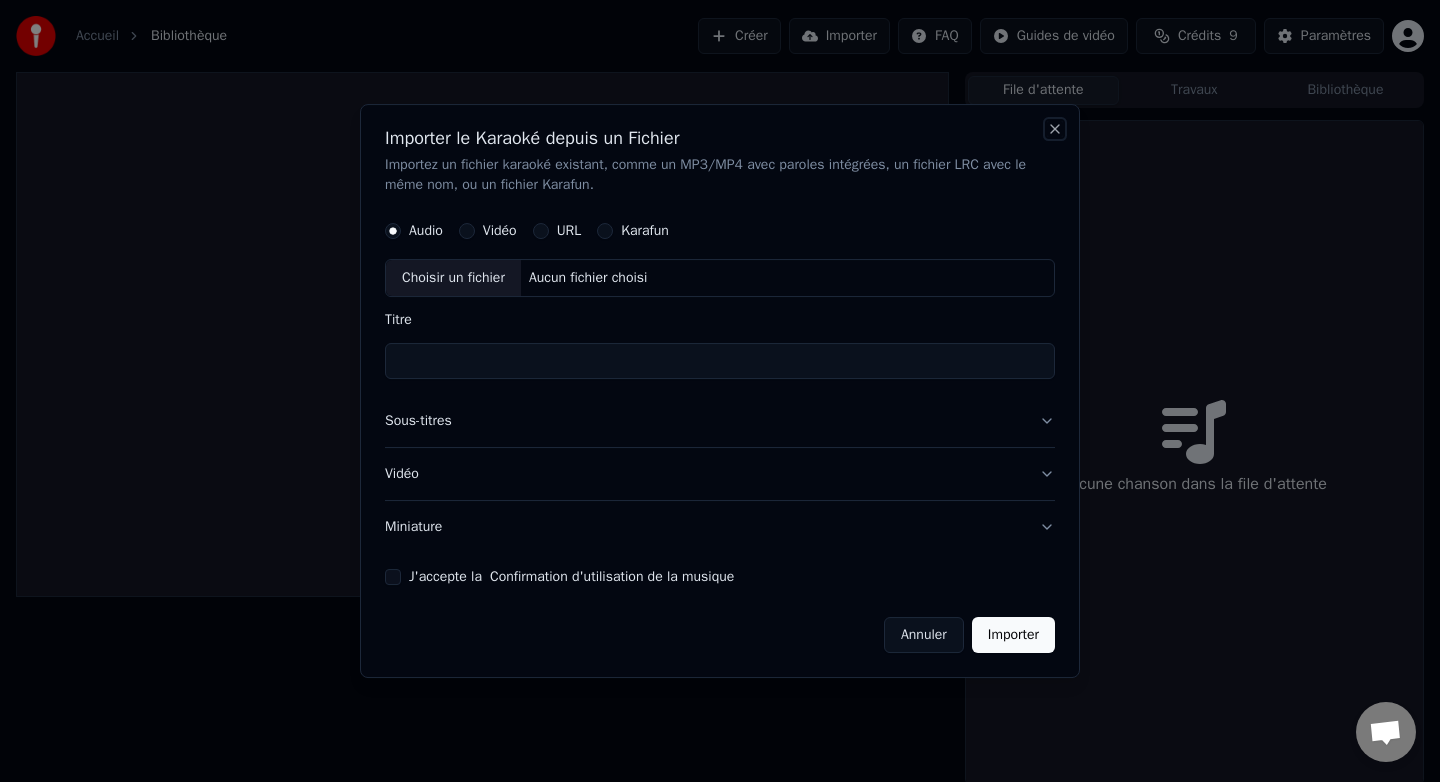 click on "Close" at bounding box center [1055, 129] 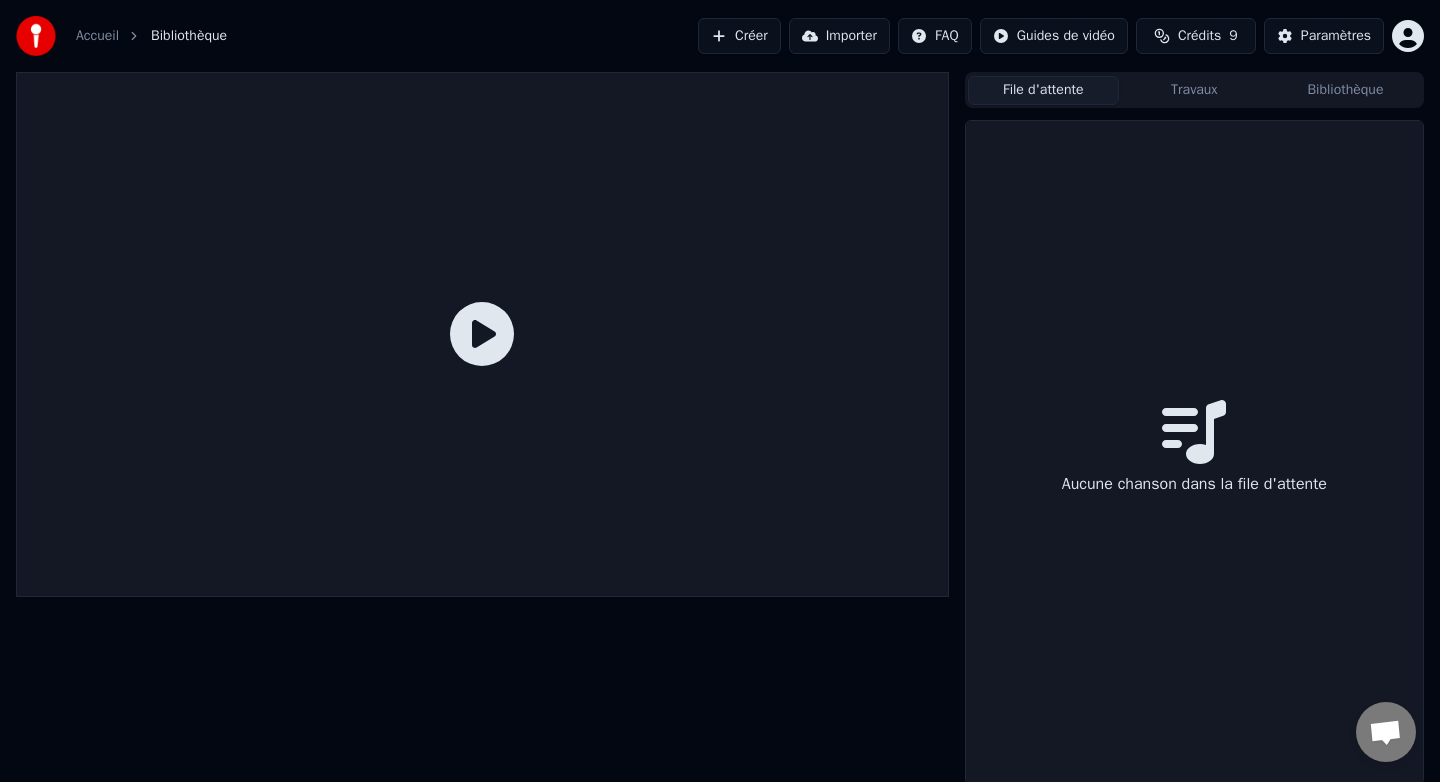 click on "Accueil Bibliothèque Créer Importer FAQ Guides de vidéo Crédits 9 Paramètres File d'attente Travaux Bibliothèque Aucune chanson dans la file d'attente" at bounding box center [720, 391] 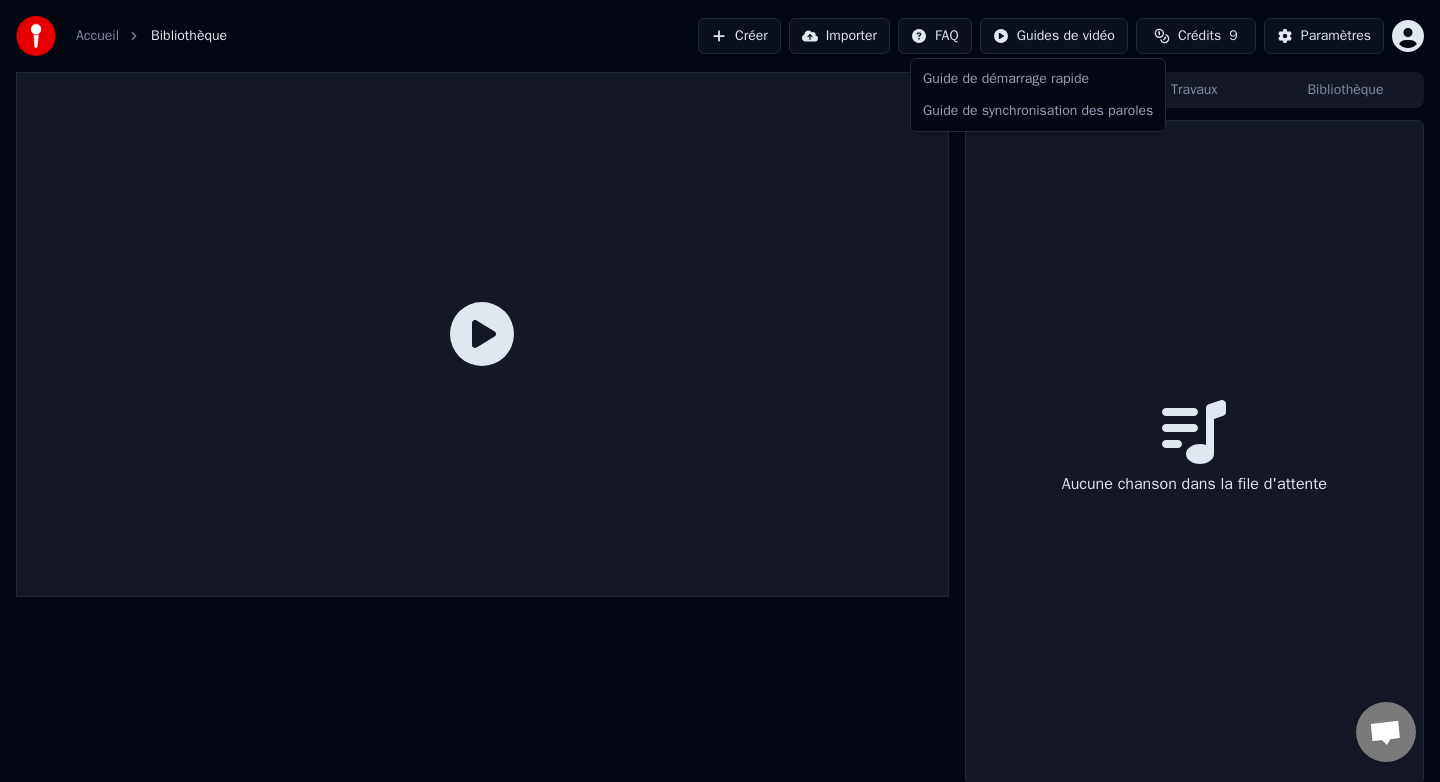 click on "Accueil Bibliothèque Créer Importer FAQ Guides de vidéo Crédits 9 Paramètres File d'attente Travaux Bibliothèque Aucune chanson dans la file d'attente Guide de démarrage rapide Guide de synchronisation des paroles" at bounding box center [720, 391] 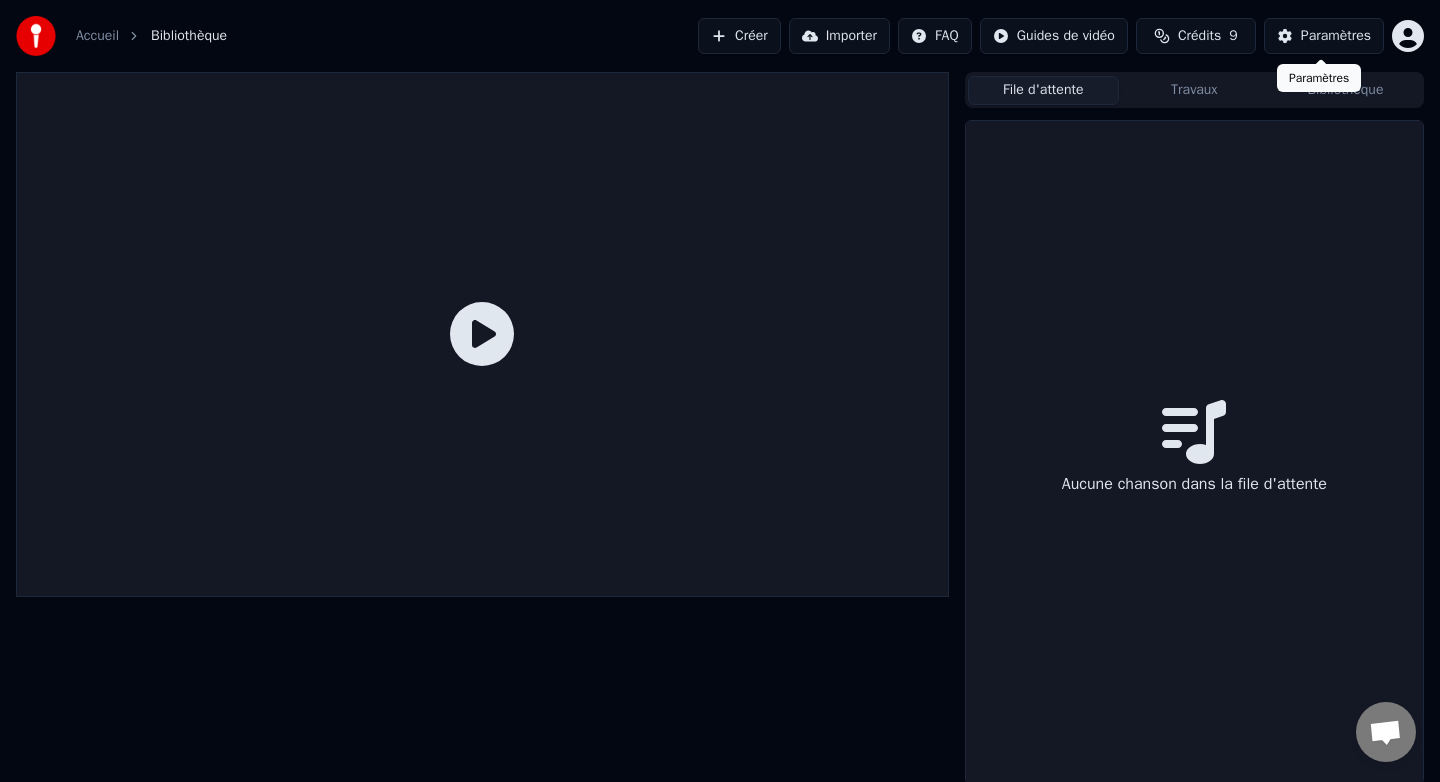 click on "Paramètres" at bounding box center (1336, 36) 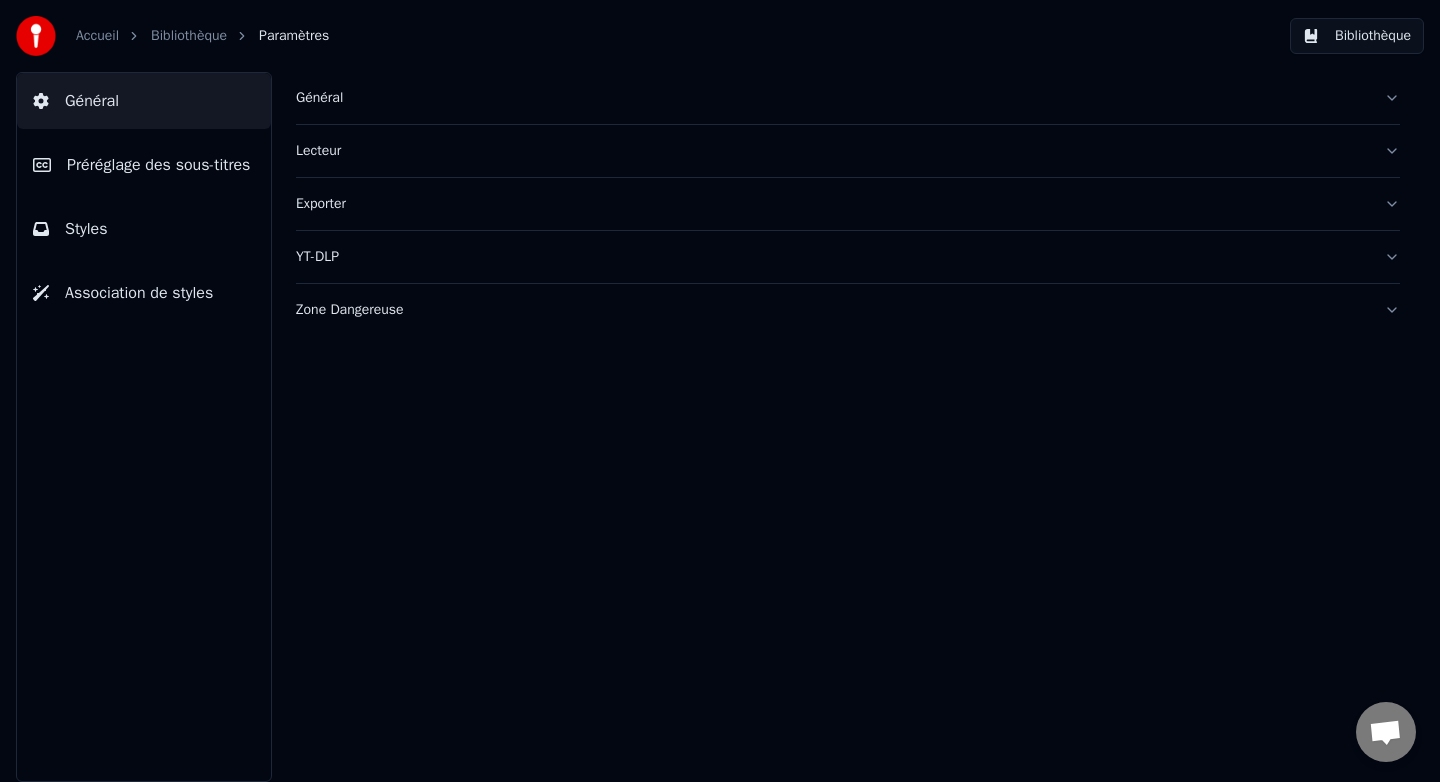 click on "Bibliothèque" at bounding box center [1357, 36] 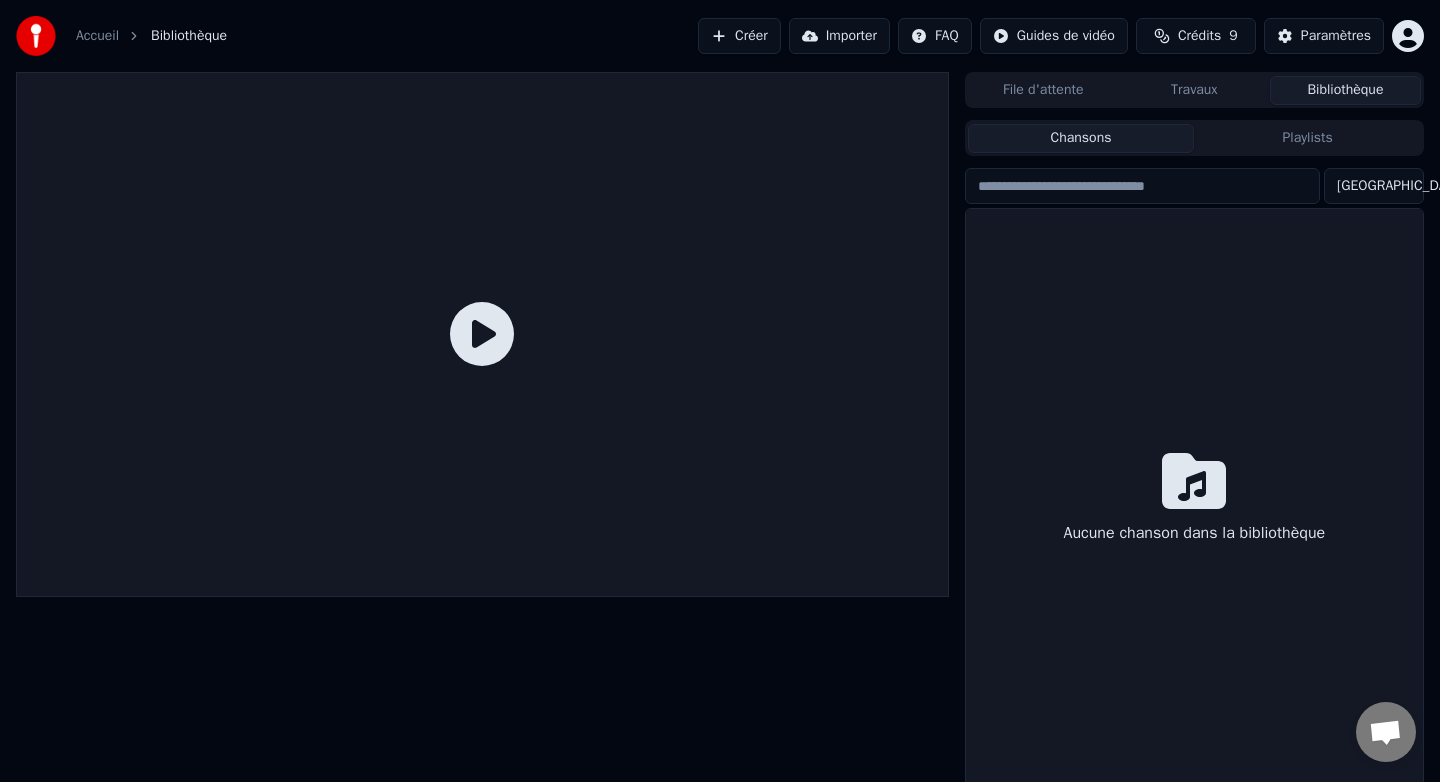 click on "File d'attente Travaux Bibliothèque" at bounding box center [1194, 90] 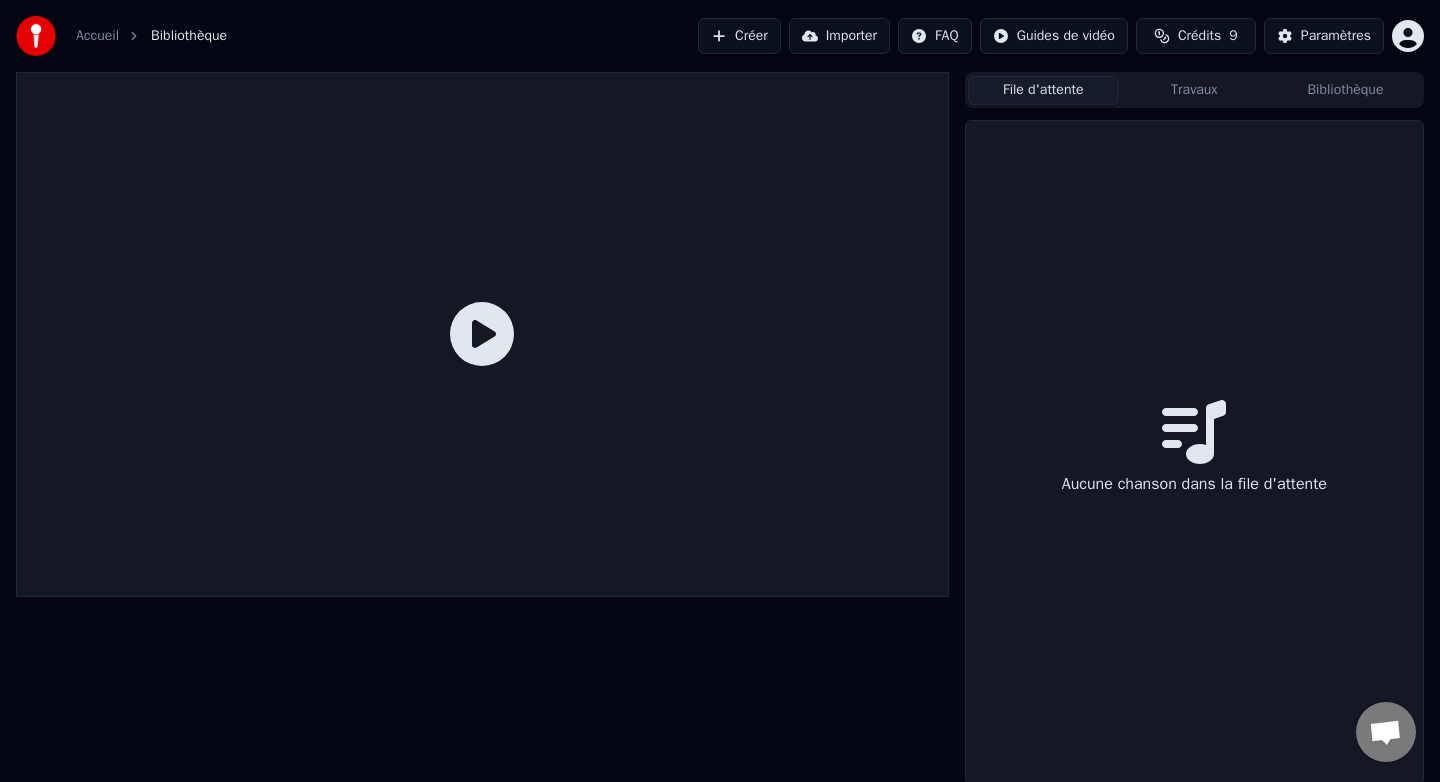 click on "File d'attente" at bounding box center [1043, 90] 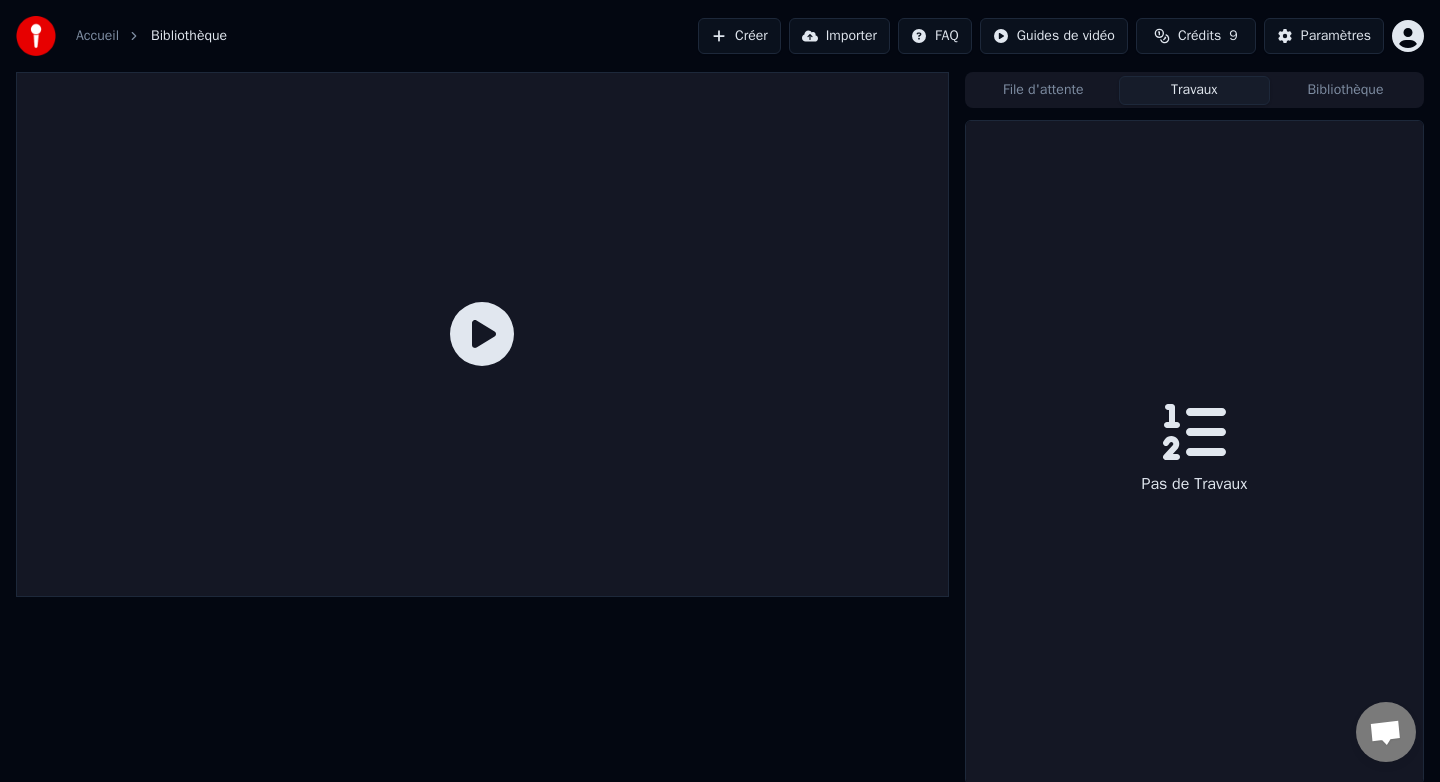 click on "Travaux" at bounding box center (1194, 90) 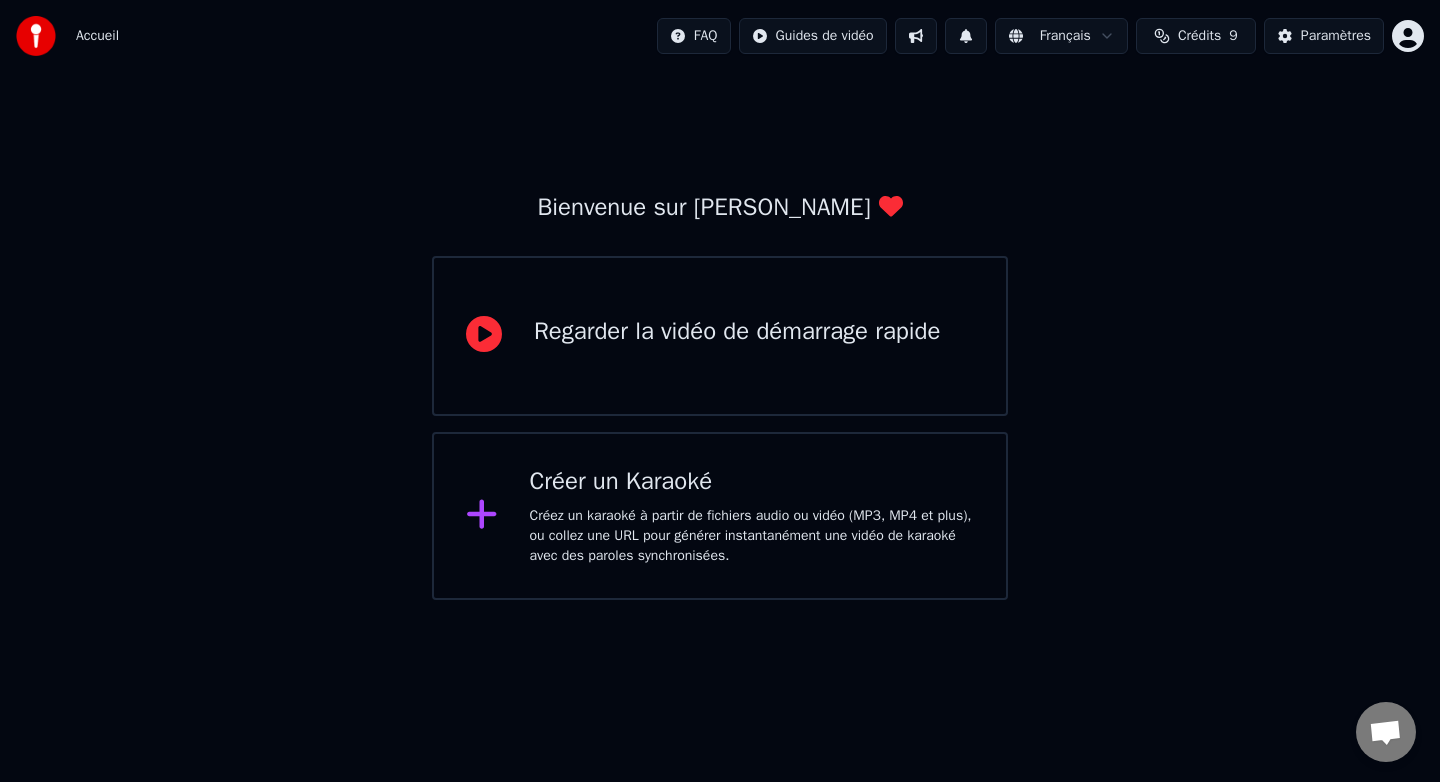 click on "Bienvenue sur Youka Regarder la vidéo de démarrage rapide Créer un Karaoké Créez un karaoké à partir de fichiers audio ou vidéo (MP3, MP4 et plus), ou collez une URL pour générer instantanément une vidéo de karaoké avec des paroles synchronisées." at bounding box center [720, 336] 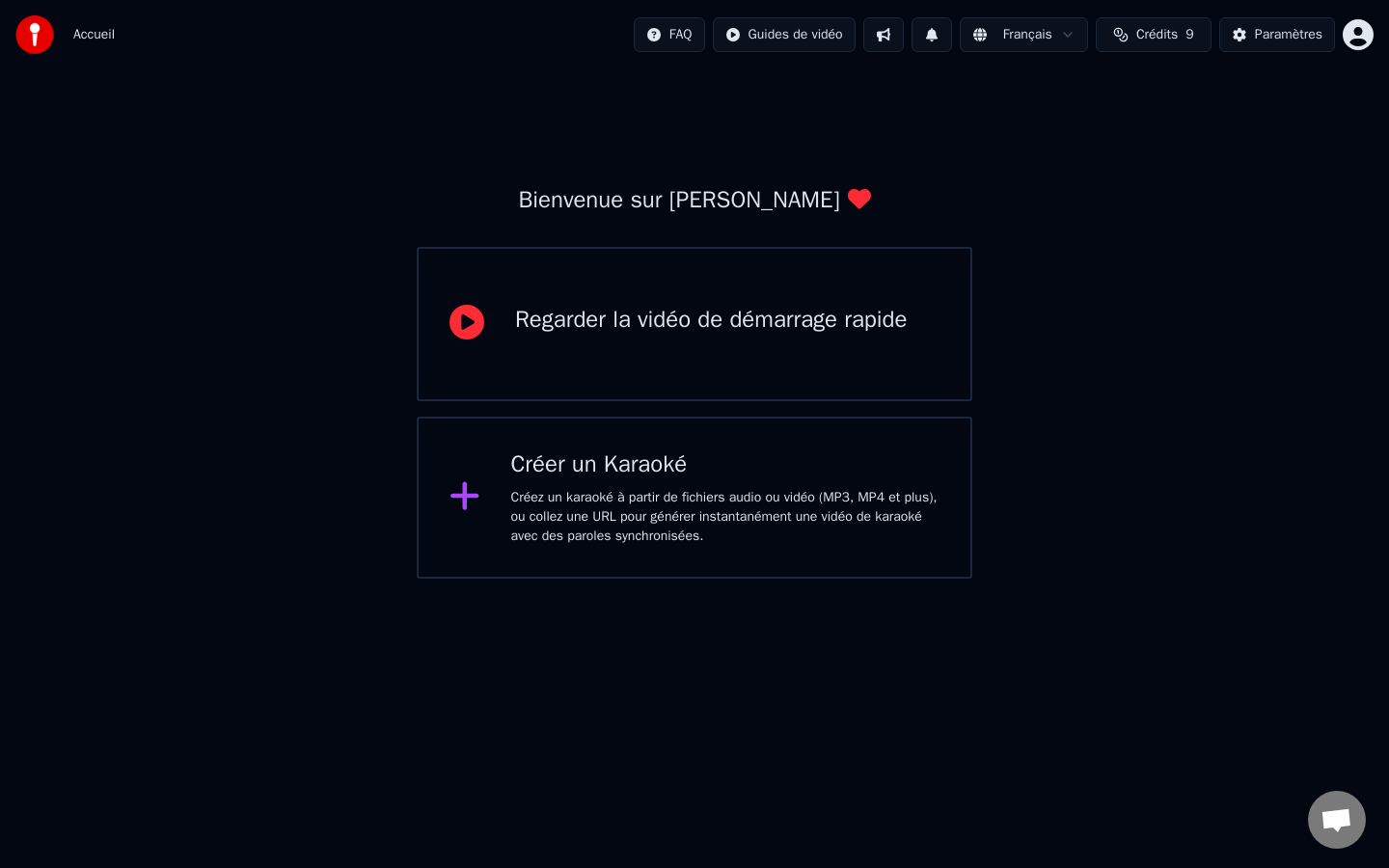 click on "Bienvenue sur Youka Regarder la vidéo de démarrage rapide Créer un Karaoké Créez un karaoké à partir de fichiers audio ou vidéo (MP3, MP4 et plus), ou collez une URL pour générer instantanément une vidéo de karaoké avec des paroles synchronisées." at bounding box center [694, 324] 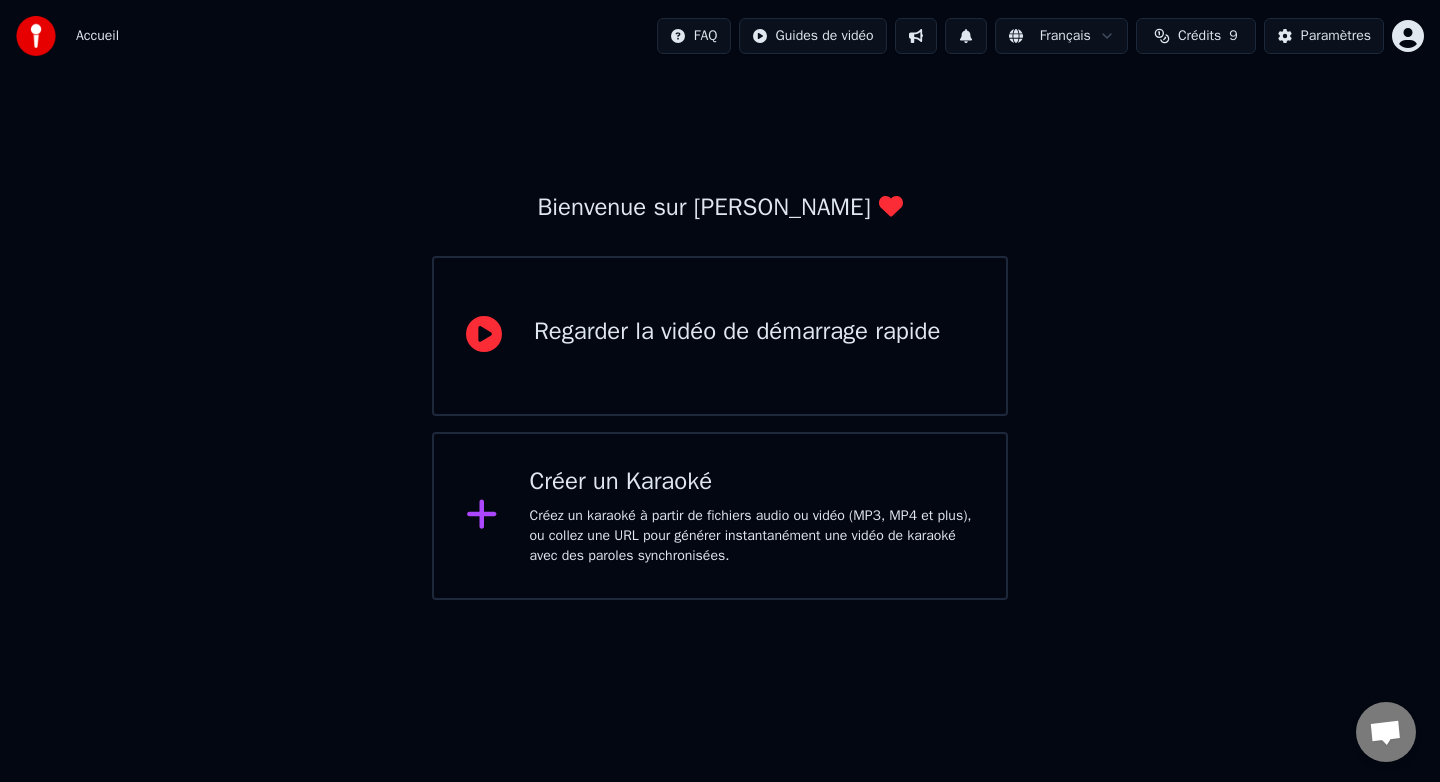 click on "Accueil FAQ Guides de vidéo Français Crédits 9 Paramètres Bienvenue sur Youka Regarder la vidéo de démarrage rapide Créer un Karaoké Créez un karaoké à partir de fichiers audio ou vidéo (MP3, MP4 et plus), ou collez une URL pour générer instantanément une vidéo de karaoké avec des paroles synchronisées." at bounding box center (720, 300) 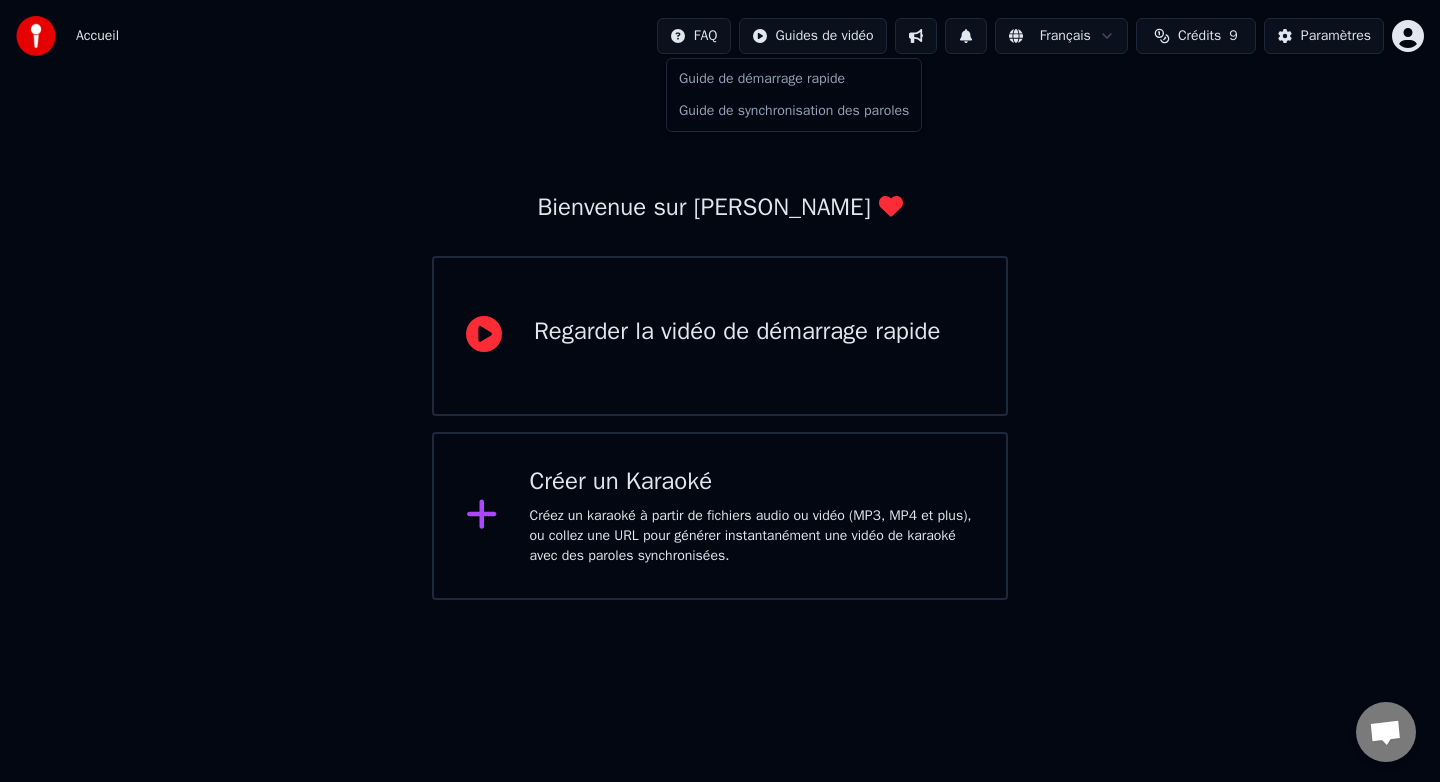 click on "Accueil FAQ Guides de vidéo Français Crédits 9 Paramètres Bienvenue sur Youka Regarder la vidéo de démarrage rapide Créer un Karaoké Créez un karaoké à partir de fichiers audio ou vidéo (MP3, MP4 et plus), ou collez une URL pour générer instantanément une vidéo de karaoké avec des paroles synchronisées. Guide de démarrage rapide Guide de synchronisation des paroles" at bounding box center (720, 300) 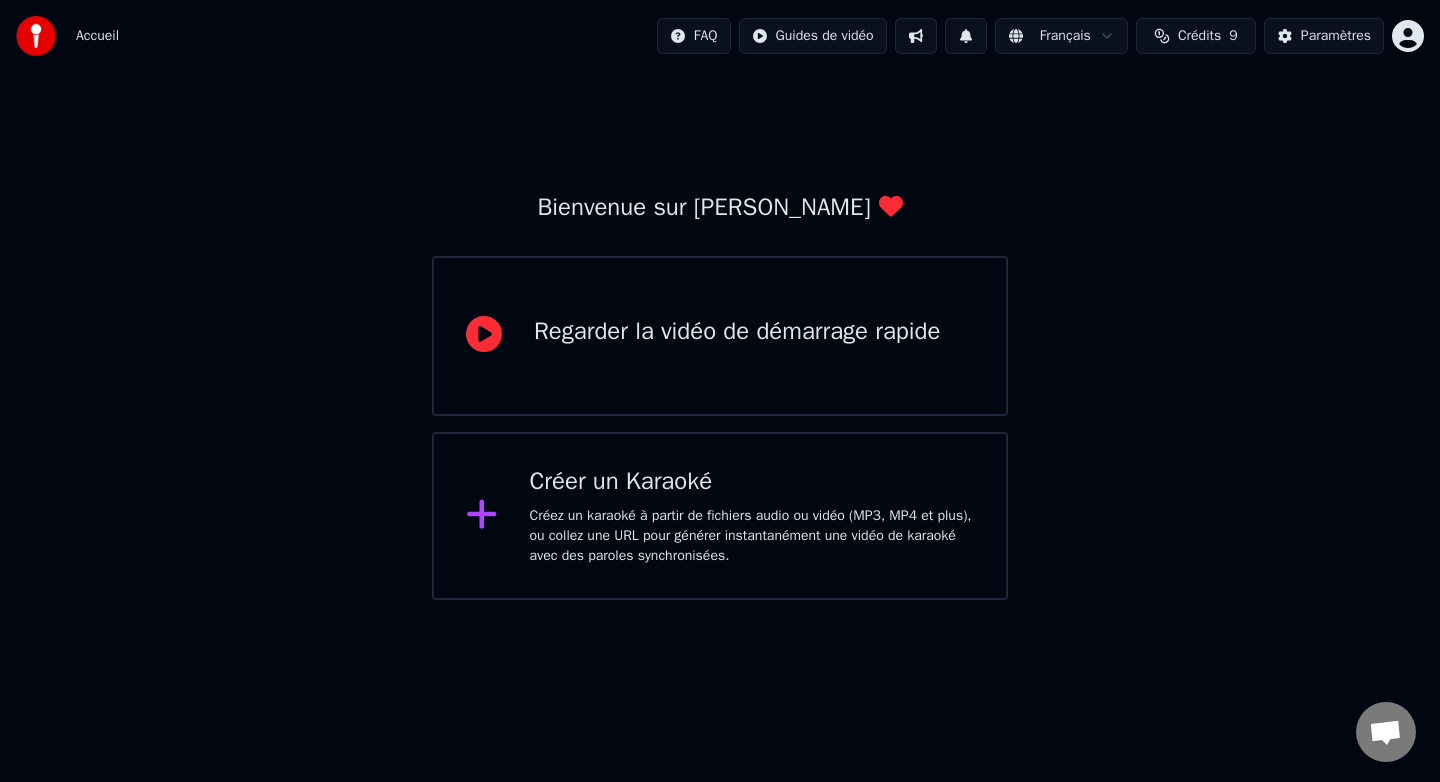 click at bounding box center (916, 36) 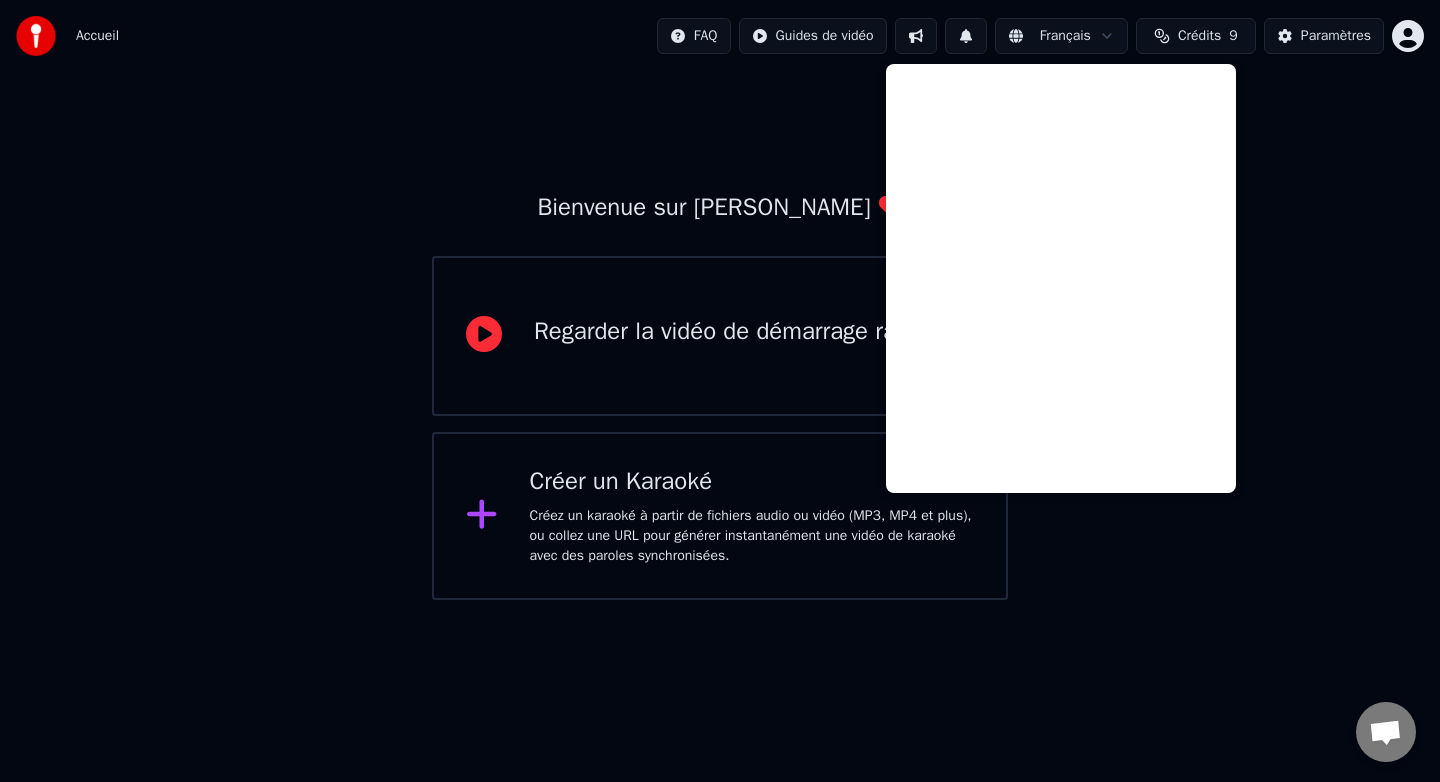 click at bounding box center [966, 36] 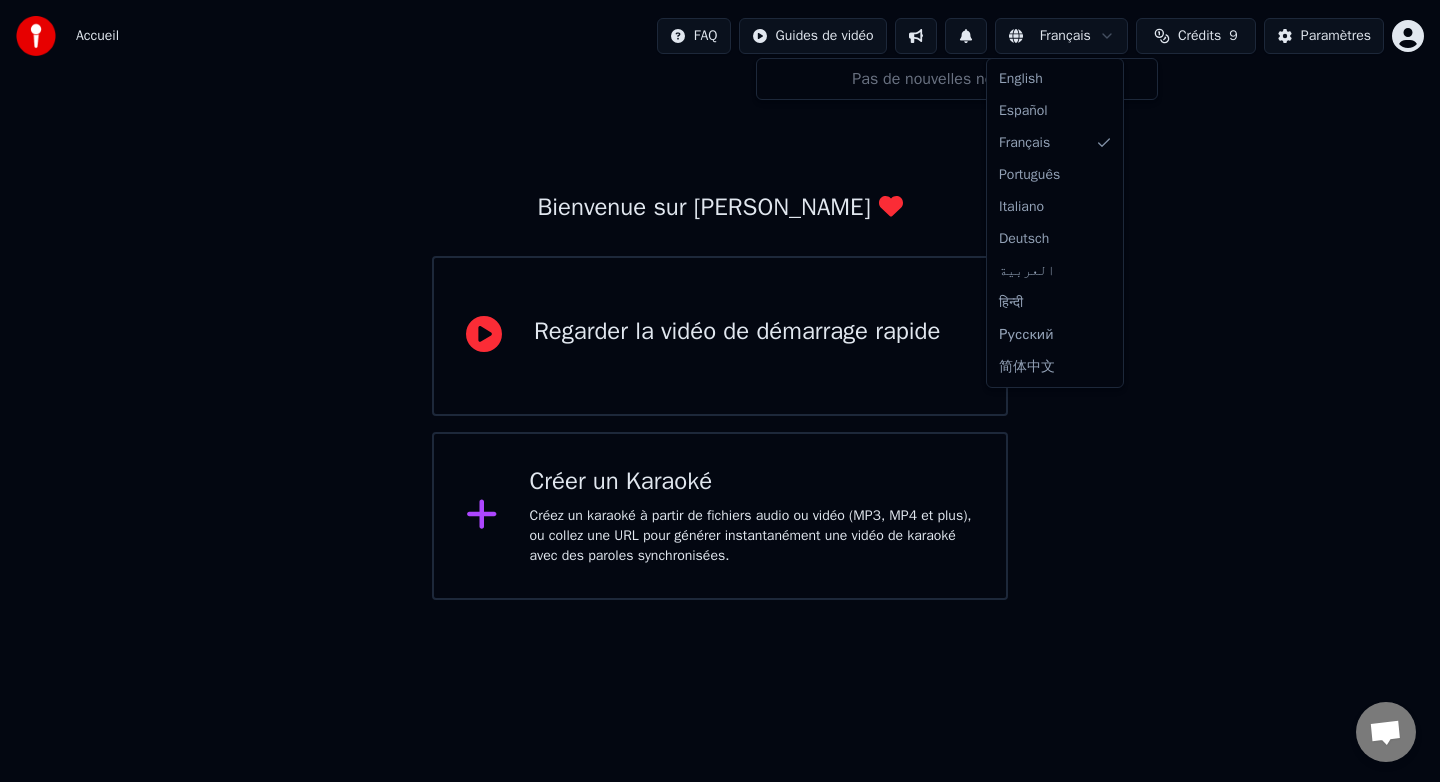 click on "Accueil FAQ Guides de vidéo Français Crédits 9 Paramètres Bienvenue sur Youka Regarder la vidéo de démarrage rapide Créer un Karaoké Créez un karaoké à partir de fichiers audio ou vidéo (MP3, MP4 et plus), ou collez une URL pour générer instantanément une vidéo de karaoké avec des paroles synchronisées. Pas de nouvelles notifications English Español Français Português Italiano Deutsch العربية हिन्दी Русский 简体中文" at bounding box center (720, 300) 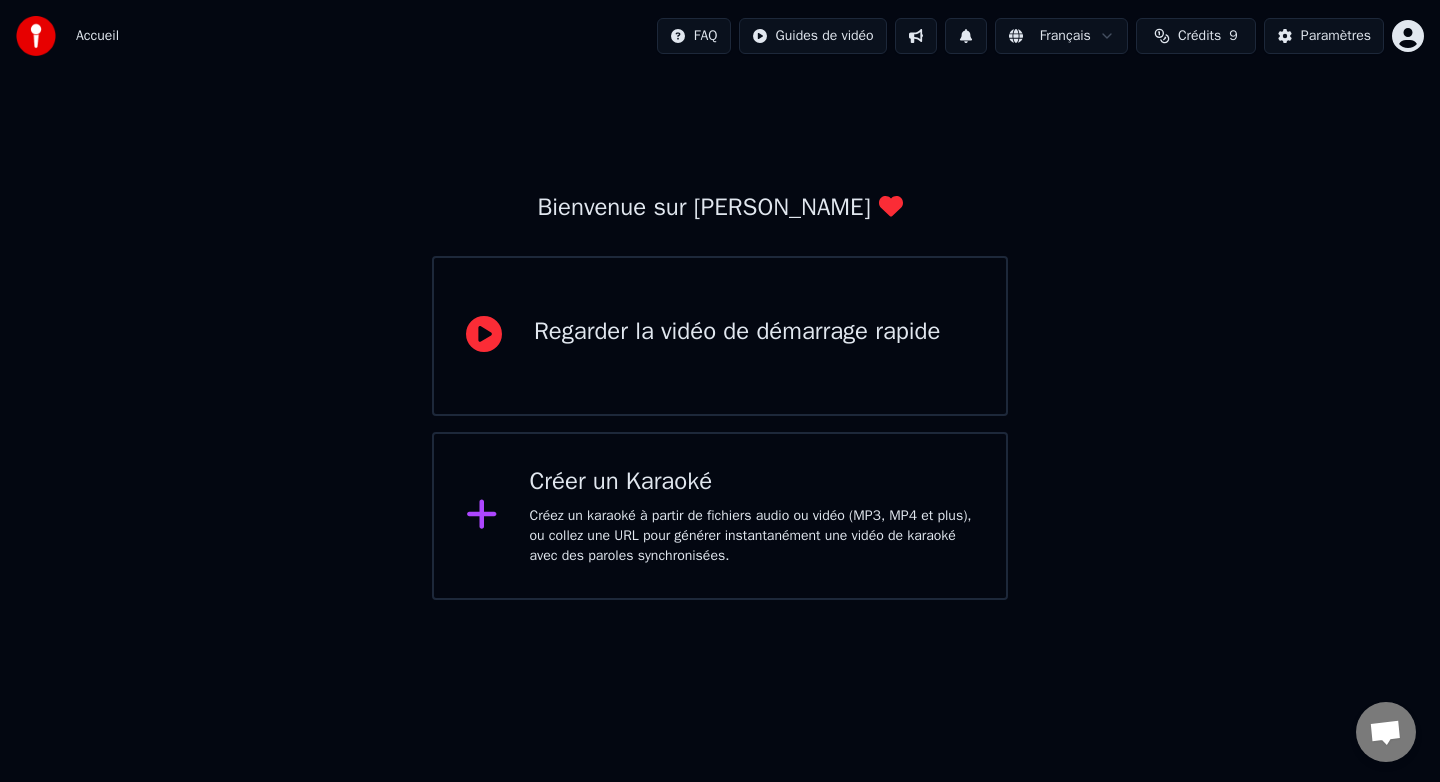 click on "Accueil FAQ Guides de vidéo Français Crédits 9 Paramètres Bienvenue sur Youka Regarder la vidéo de démarrage rapide Créer un Karaoké Créez un karaoké à partir de fichiers audio ou vidéo (MP3, MP4 et plus), ou collez une URL pour générer instantanément une vidéo de karaoké avec des paroles synchronisées." at bounding box center [720, 300] 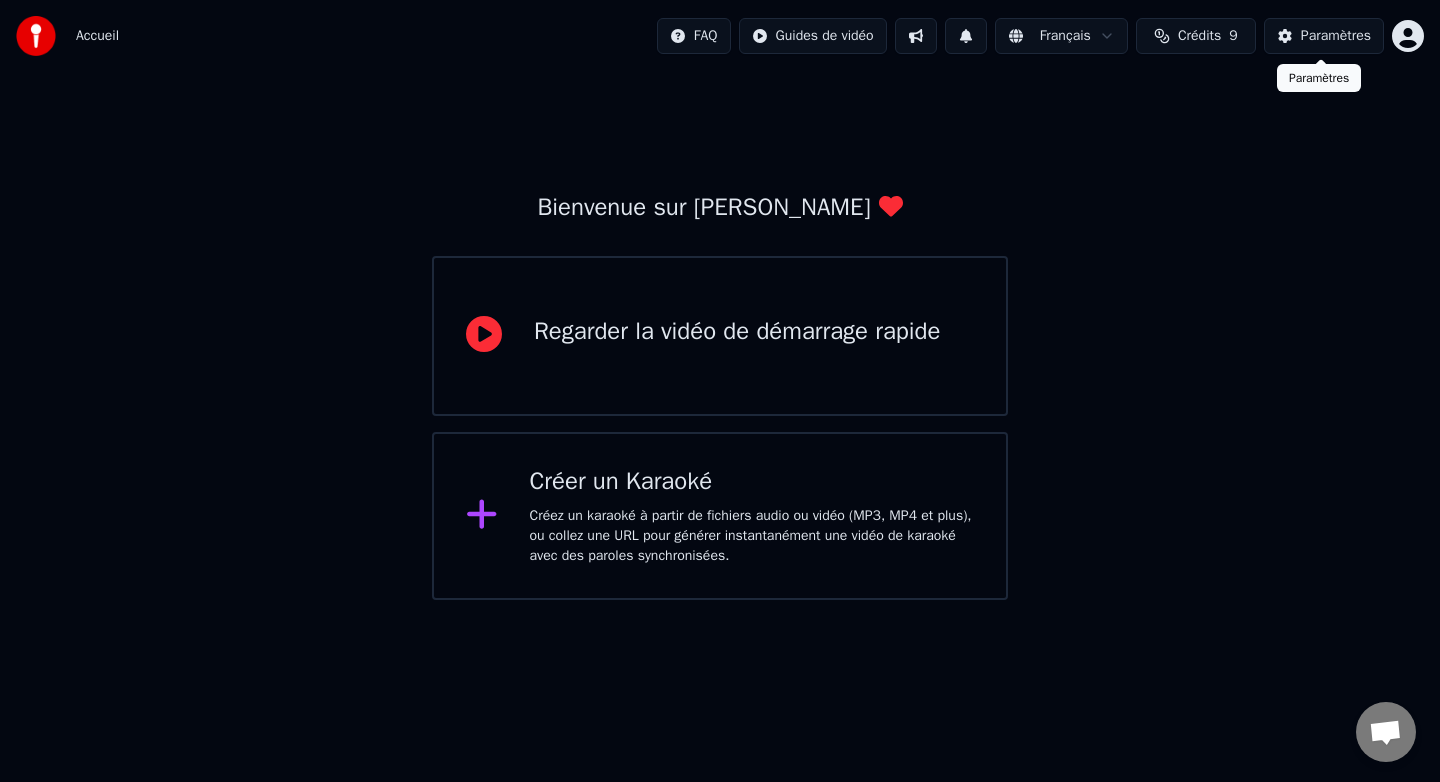 click on "Paramètres" at bounding box center (1336, 36) 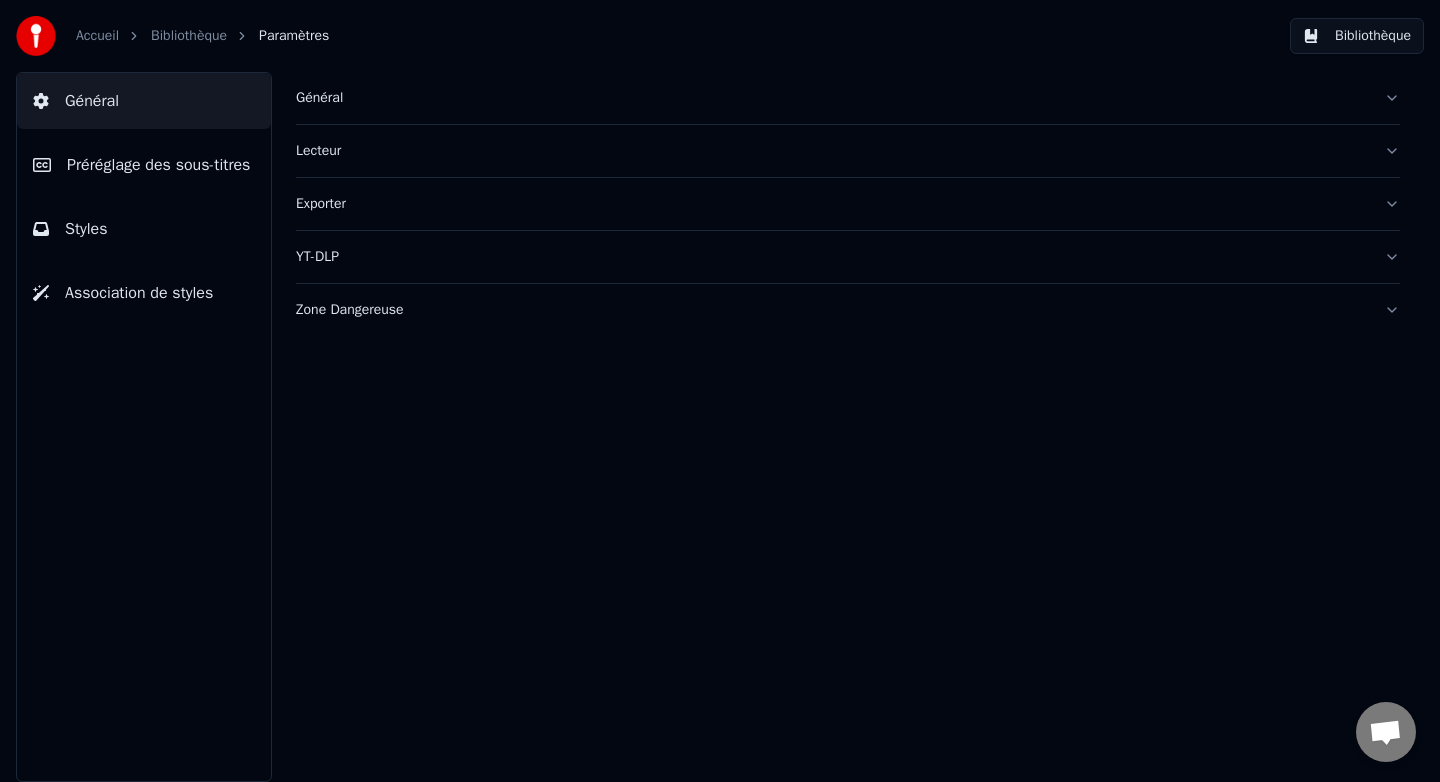 click on "Bibliothèque" at bounding box center (1357, 36) 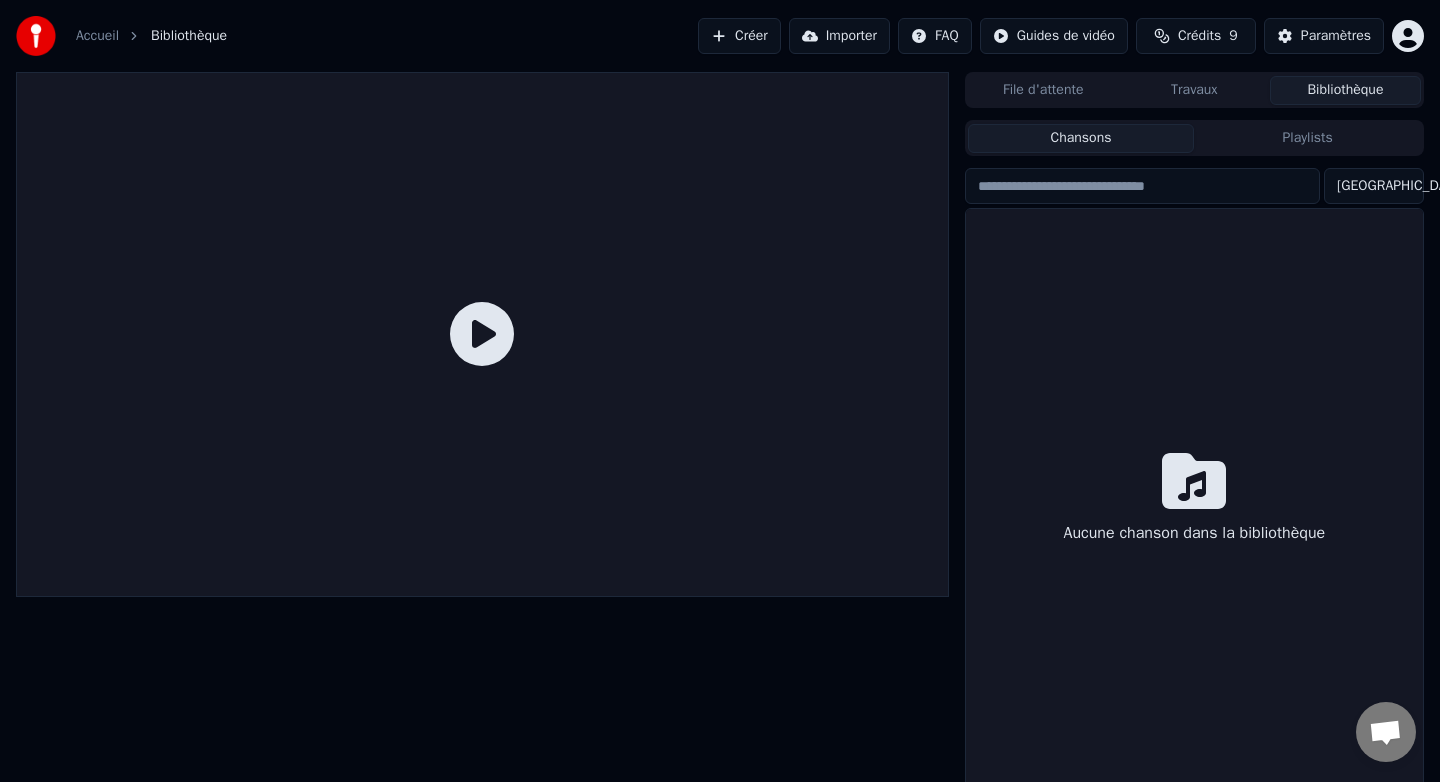 click on "Accueil" at bounding box center [97, 36] 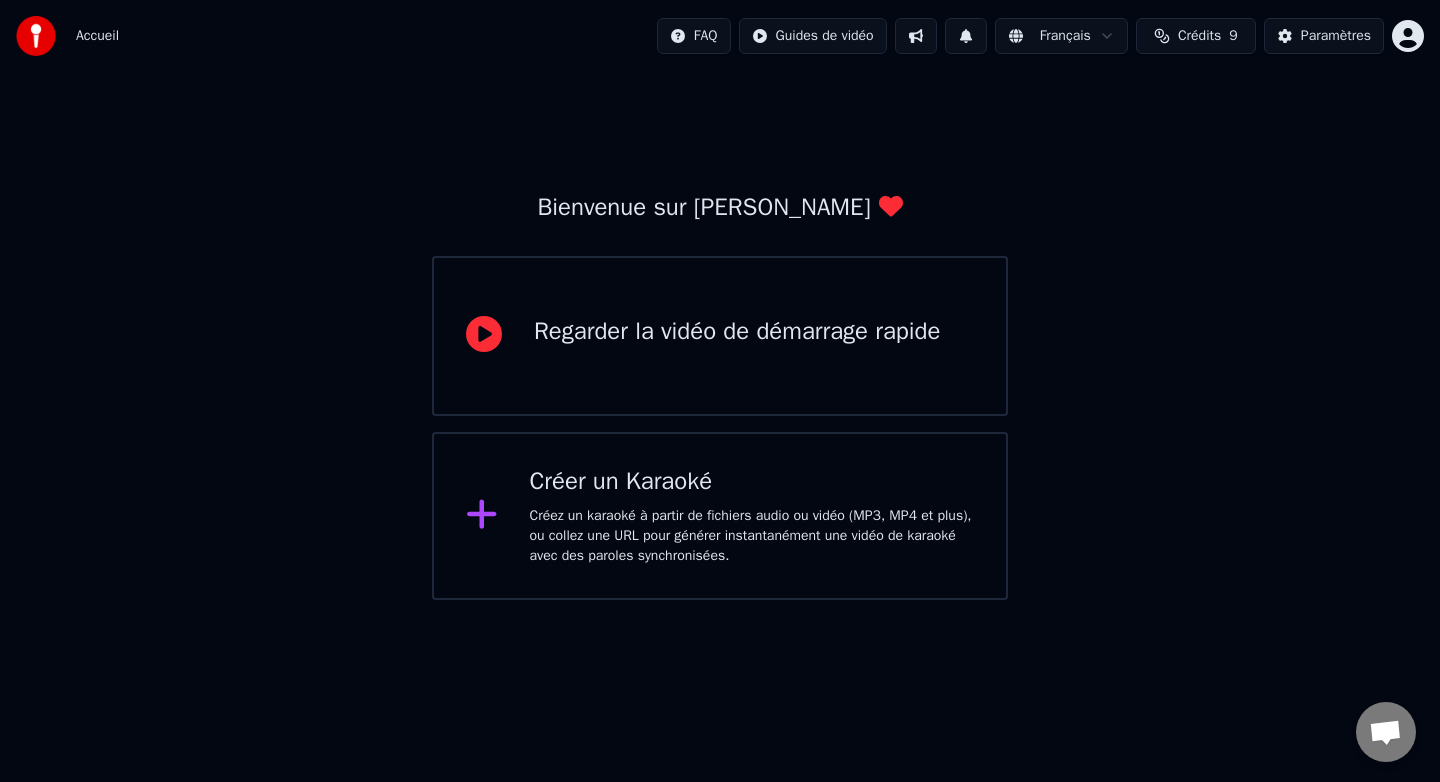 click on "Accueil" at bounding box center (97, 36) 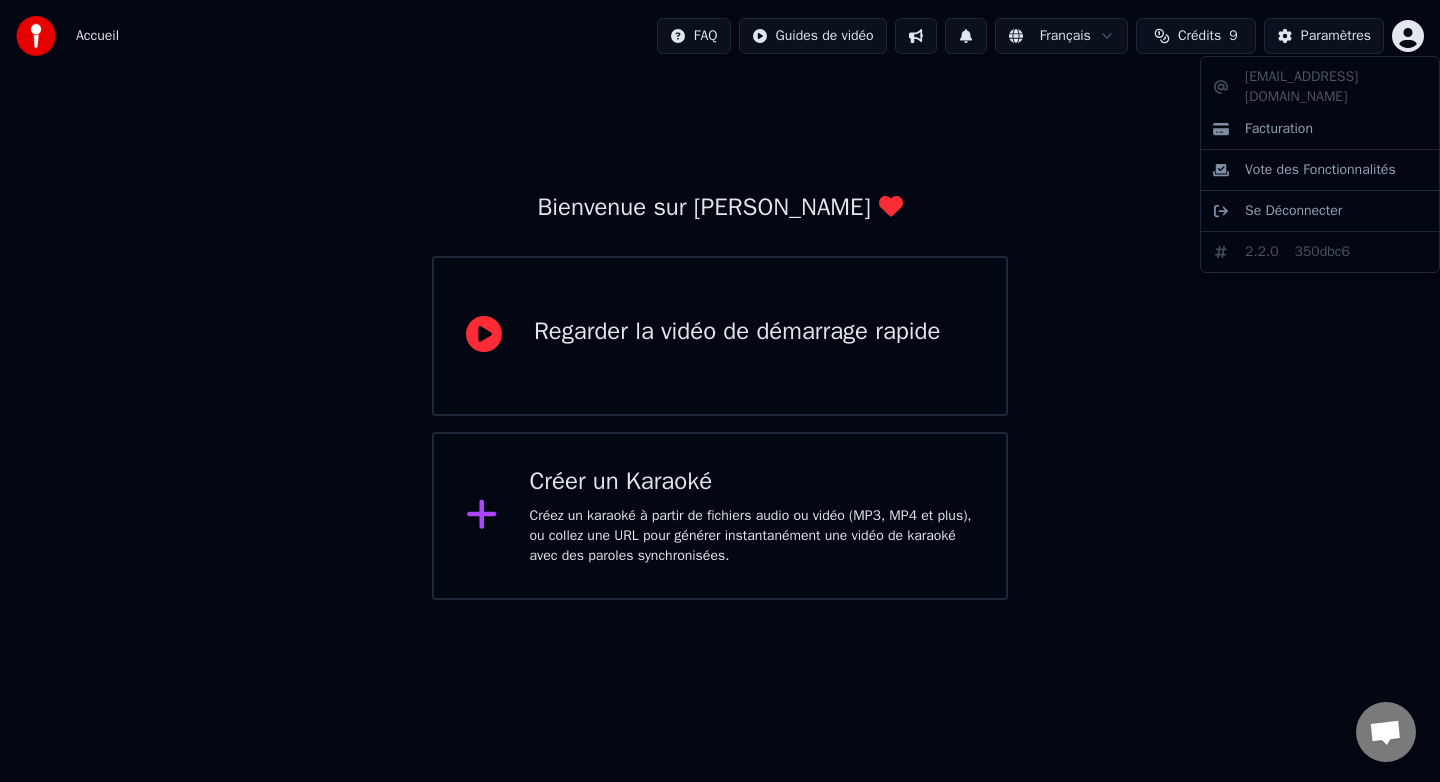 click on "Accueil FAQ Guides de vidéo Français Crédits 9 Paramètres Bienvenue sur Youka Regarder la vidéo de démarrage rapide Créer un Karaoké Créez un karaoké à partir de fichiers audio ou vidéo (MP3, MP4 et plus), ou collez une URL pour générer instantanément une vidéo de karaoké avec des paroles synchronisées. [EMAIL_ADDRESS][DOMAIN_NAME] Facturation Vote des Fonctionnalités Se Déconnecter 2.2.0 350dbc6" at bounding box center [720, 300] 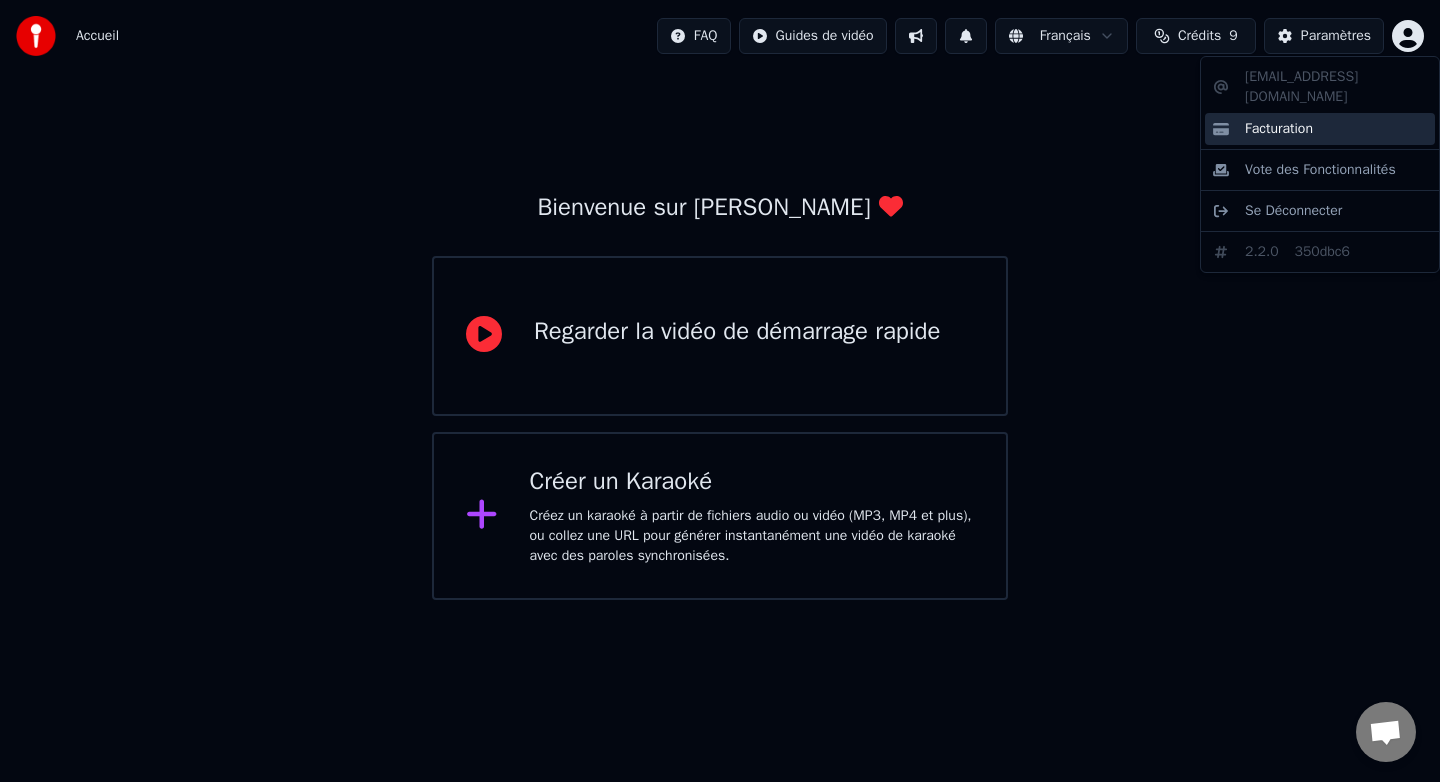 click on "Facturation" at bounding box center (1279, 129) 